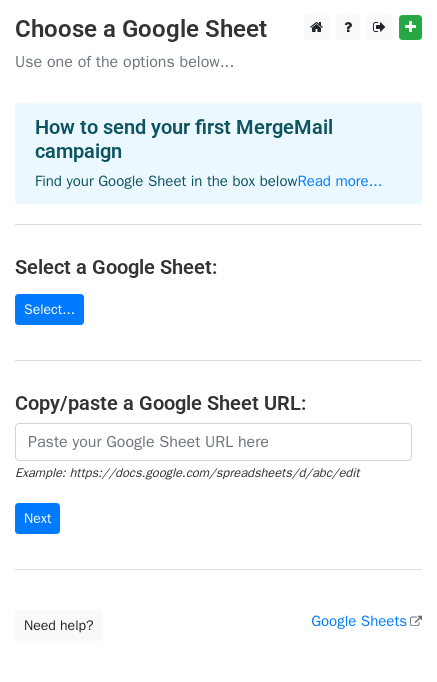 scroll, scrollTop: 0, scrollLeft: 0, axis: both 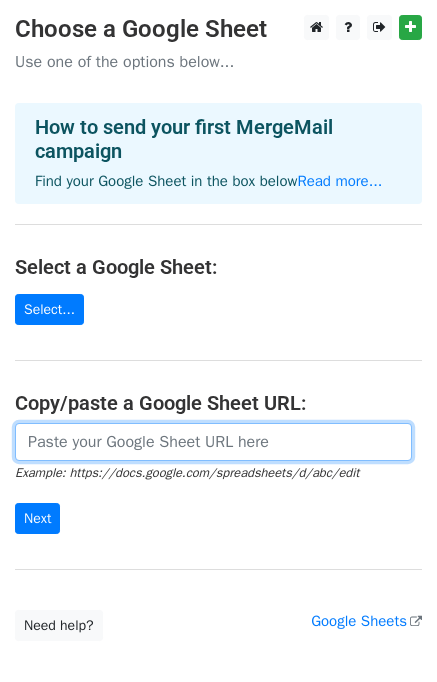 click at bounding box center (213, 442) 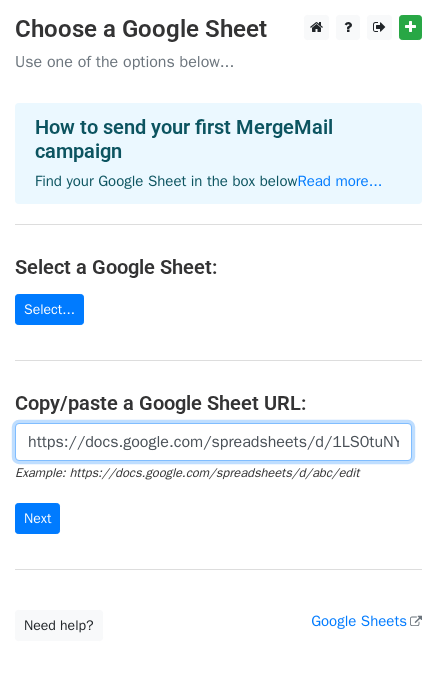scroll, scrollTop: 0, scrollLeft: 440, axis: horizontal 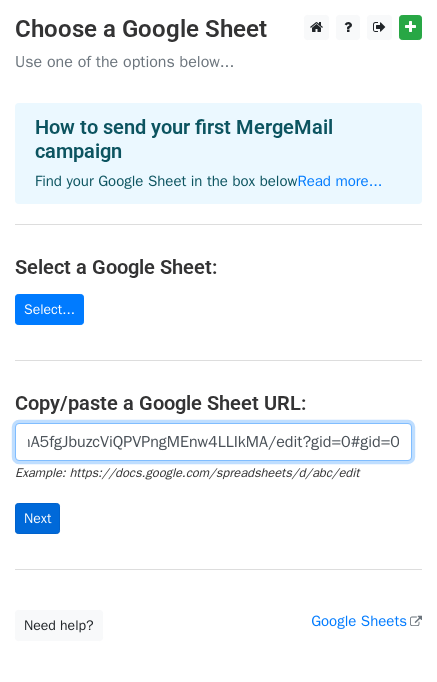 type on "https://docs.google.com/spreadsheets/d/1LS0tuNYp3Qj34gnA5fgJbuzcViQPVPngMEnw4LLIkMA/edit?gid=0#gid=0" 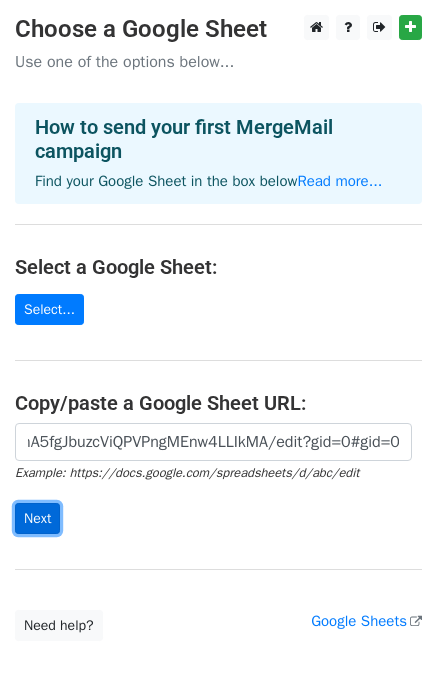 click on "Next" at bounding box center (37, 518) 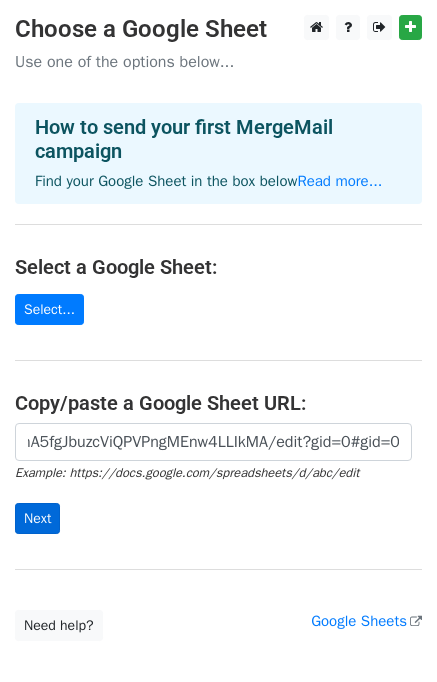 scroll, scrollTop: 0, scrollLeft: 0, axis: both 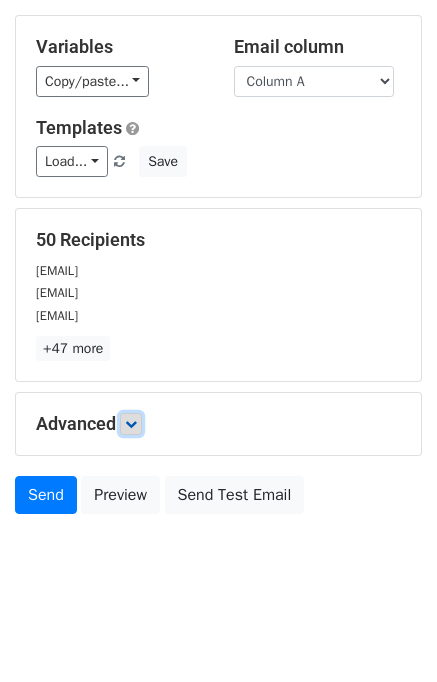 click at bounding box center [131, 424] 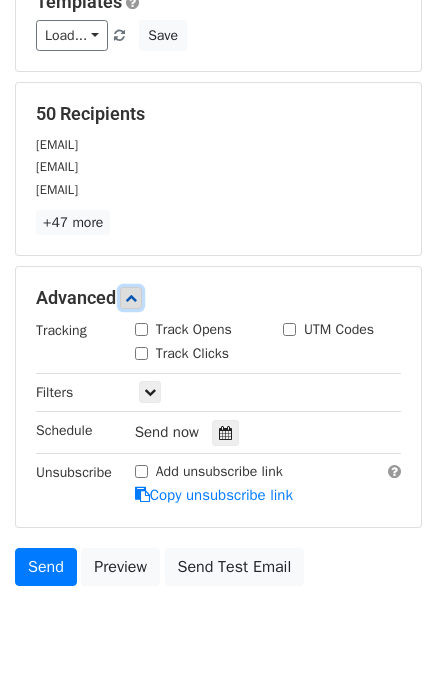 scroll, scrollTop: 361, scrollLeft: 0, axis: vertical 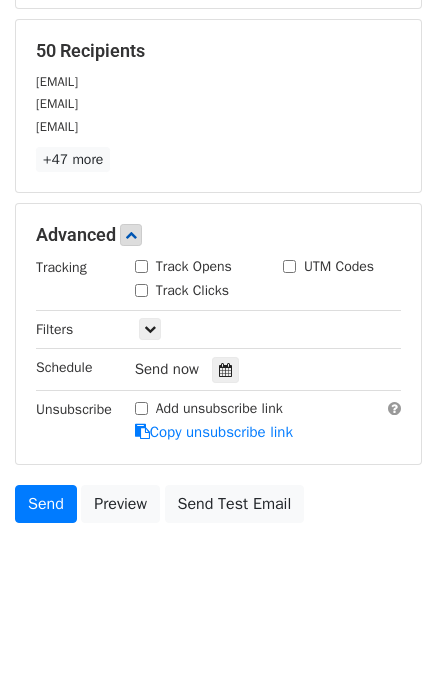 click on "Track Opens" at bounding box center (183, 266) 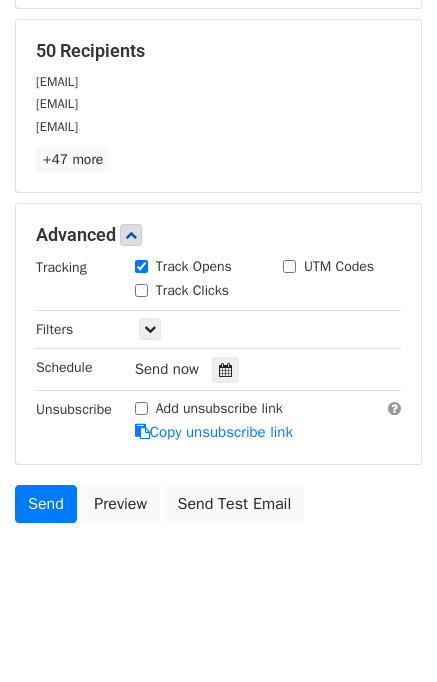 click on "Track Clicks" at bounding box center (141, 290) 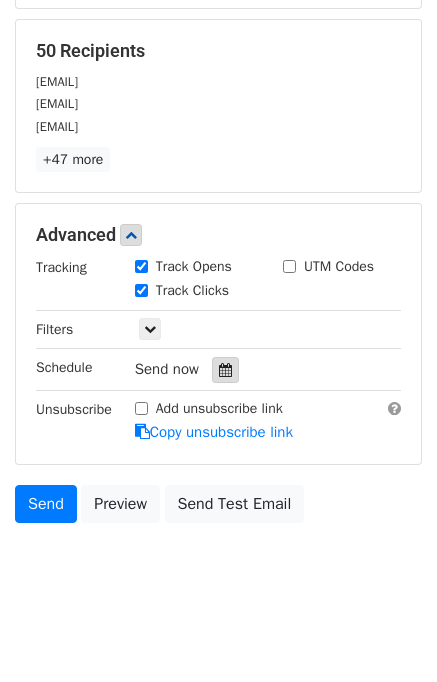 click at bounding box center (225, 370) 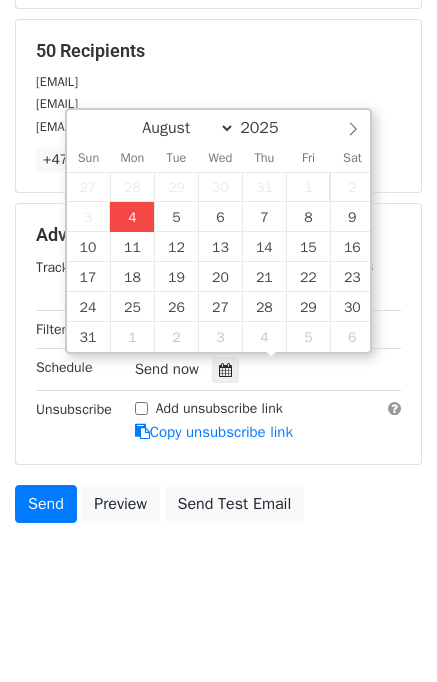 type on "2025-08-04 12:00" 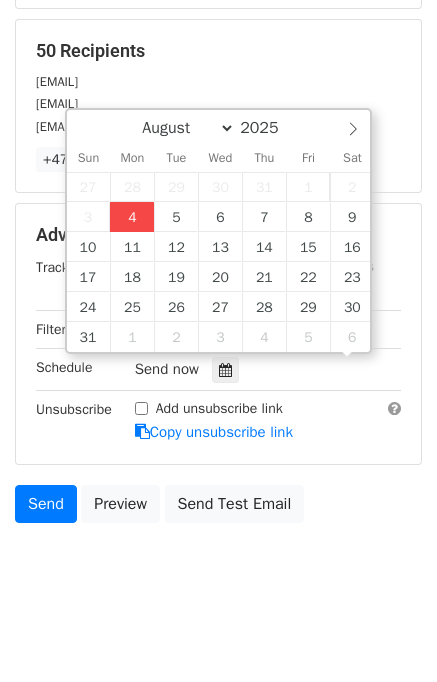 scroll, scrollTop: 0, scrollLeft: 0, axis: both 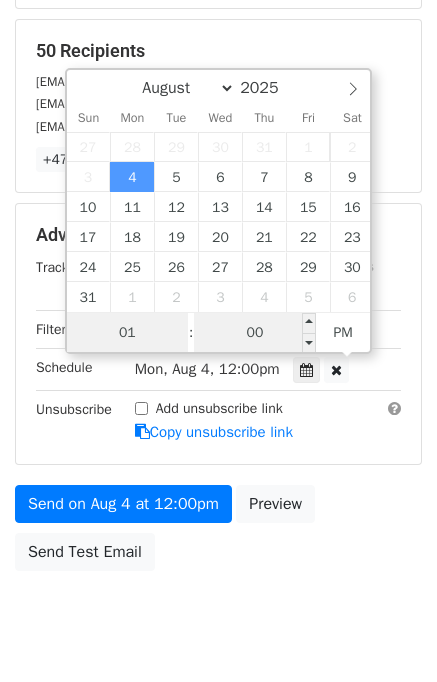 type on "01" 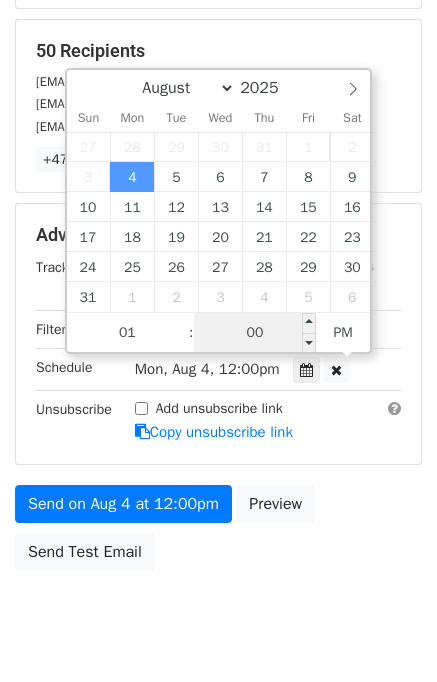 type on "2025-08-04 13:00" 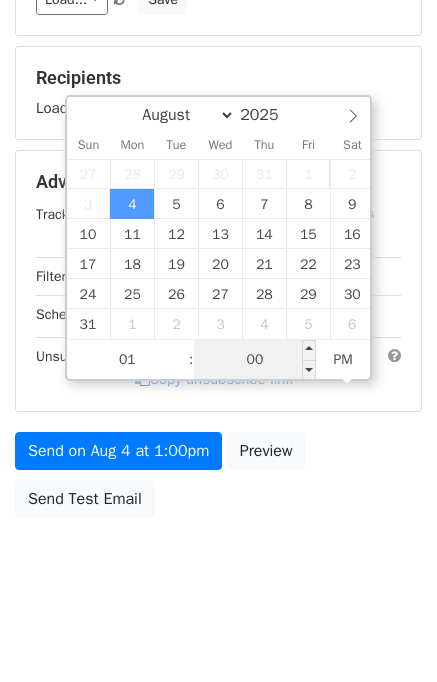 scroll, scrollTop: 361, scrollLeft: 0, axis: vertical 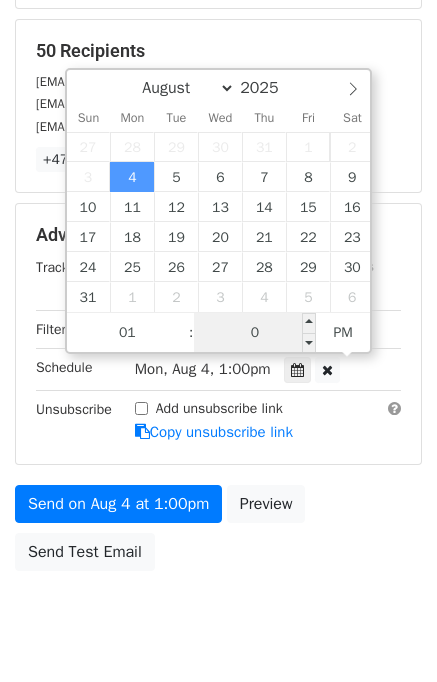 type on "00" 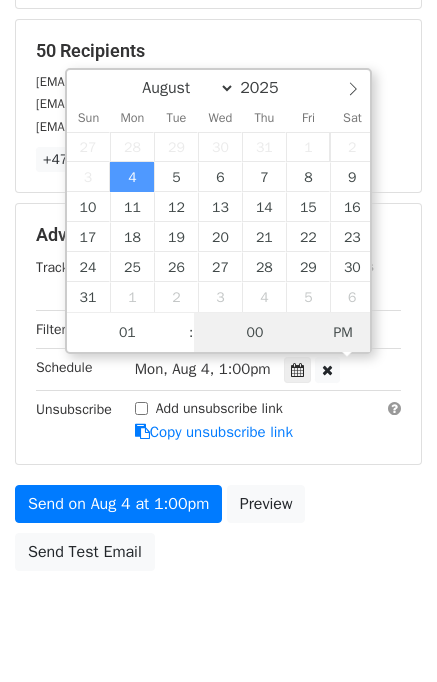 type on "2025-08-04 11:47" 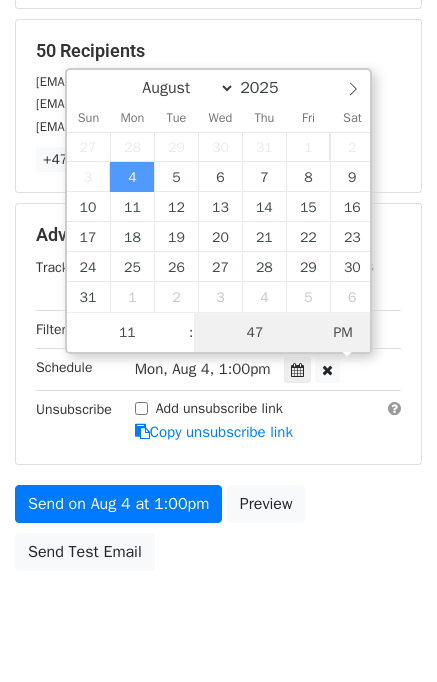 click on "PM" at bounding box center [343, 333] 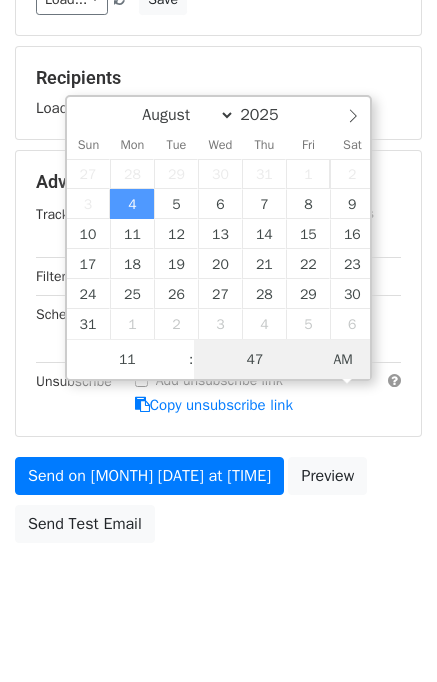 scroll, scrollTop: 361, scrollLeft: 0, axis: vertical 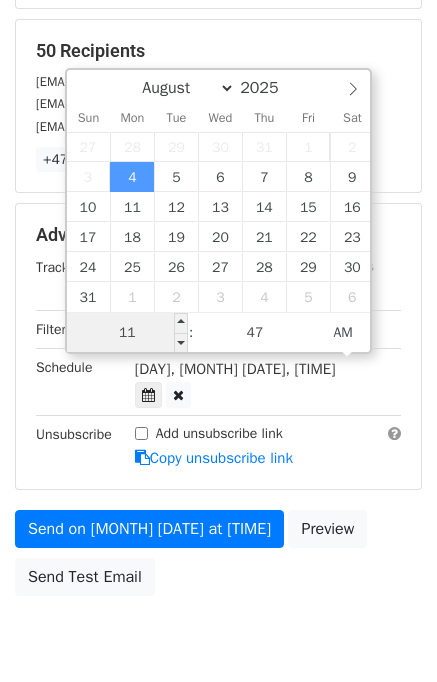 click on "11" at bounding box center (128, 333) 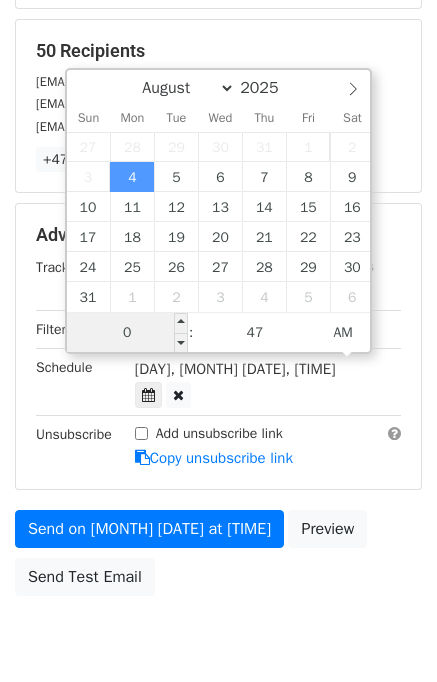 type on "01" 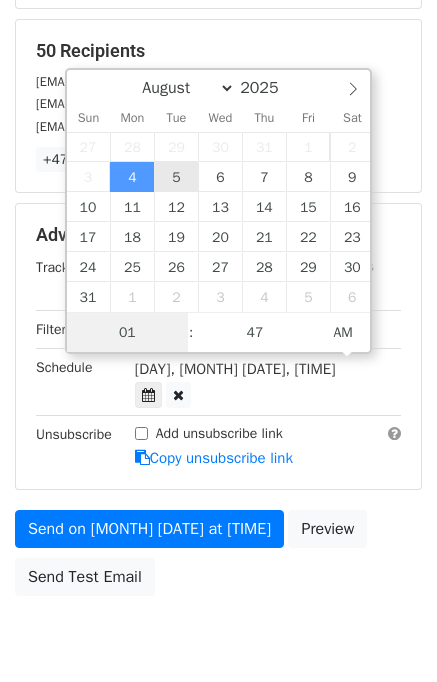 type on "2025-08-05 01:47" 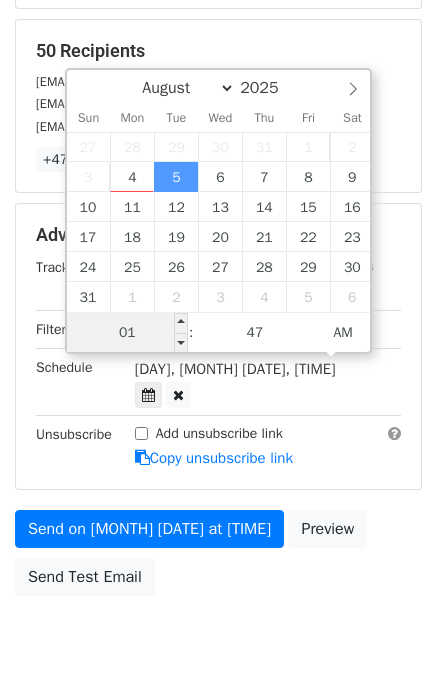 scroll, scrollTop: 334, scrollLeft: 0, axis: vertical 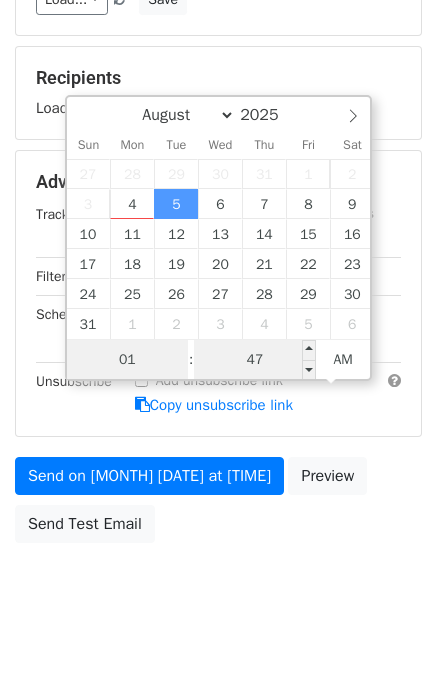 type on "01" 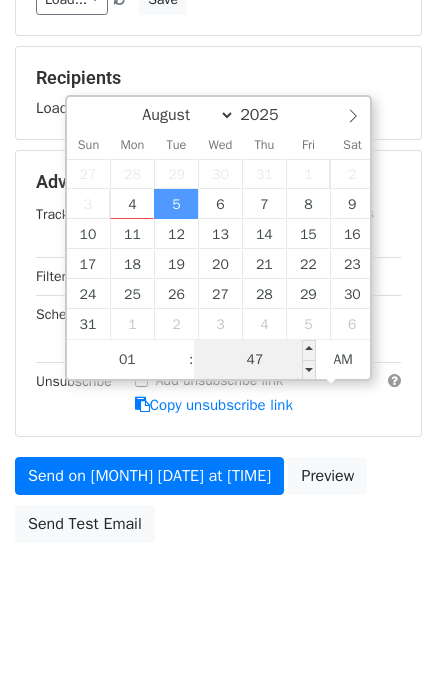 click on "47" at bounding box center [255, 360] 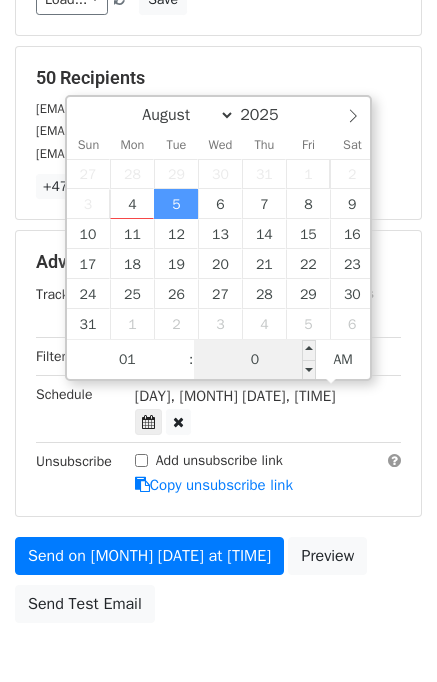 type on "00" 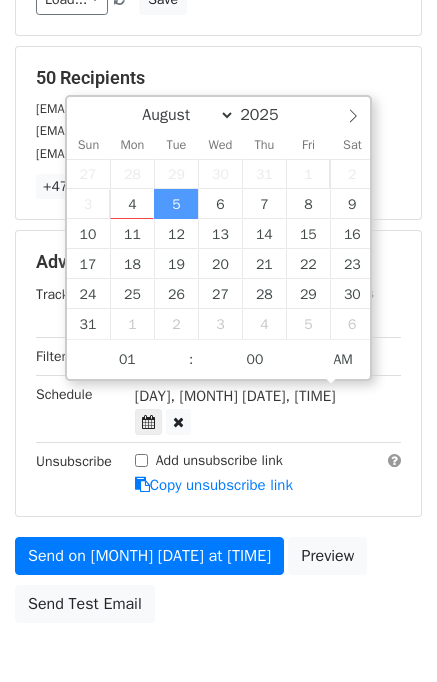 type on "2025-08-05 01:00" 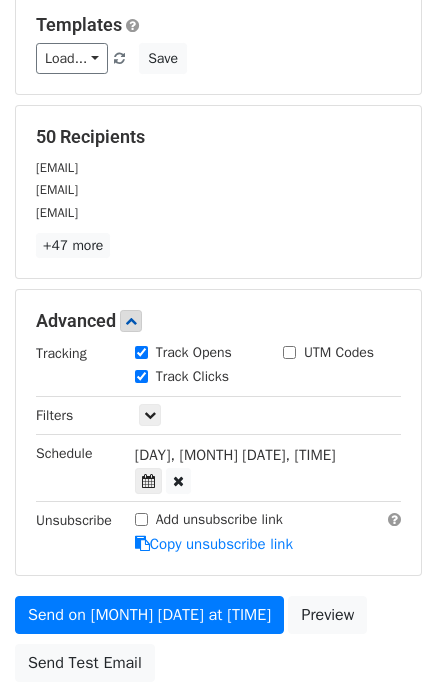 scroll, scrollTop: 300, scrollLeft: 0, axis: vertical 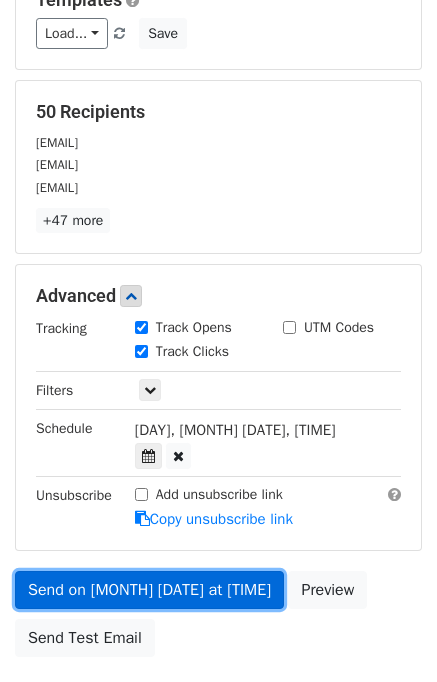click on "Send on Aug 5 at 1:00am" at bounding box center (149, 590) 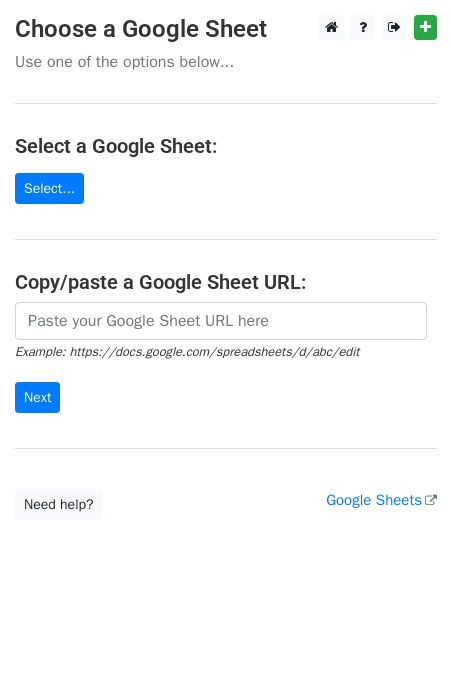 scroll, scrollTop: 0, scrollLeft: 0, axis: both 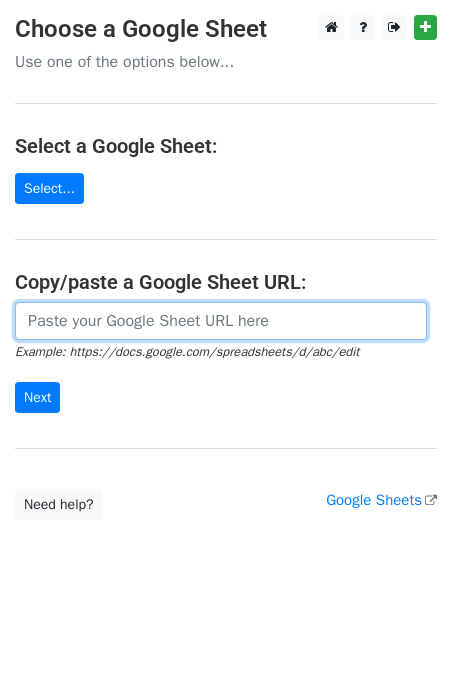 click at bounding box center [221, 321] 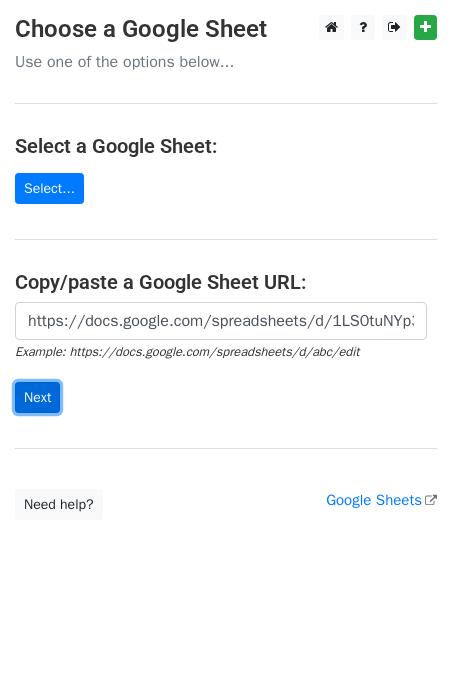 click on "Next" at bounding box center [37, 397] 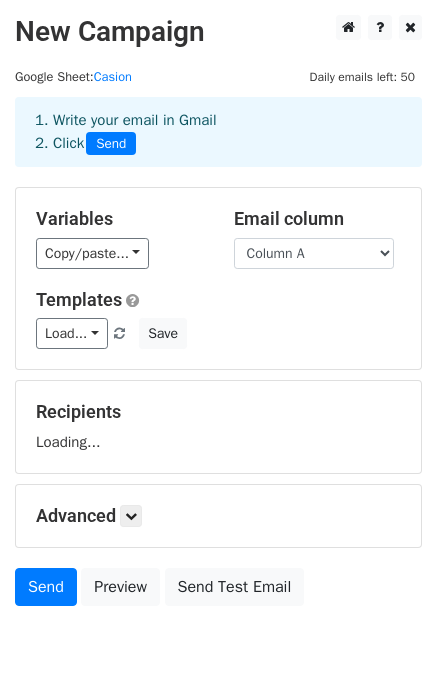 scroll, scrollTop: 0, scrollLeft: 0, axis: both 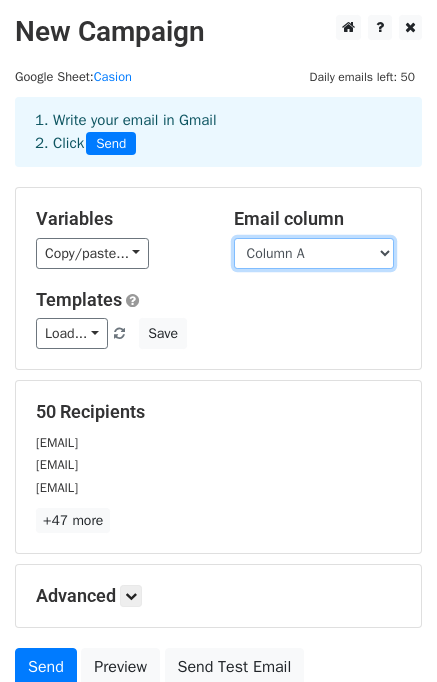 click on "Column A
Column B
Column C
Column D
Column E
Column F" at bounding box center [314, 253] 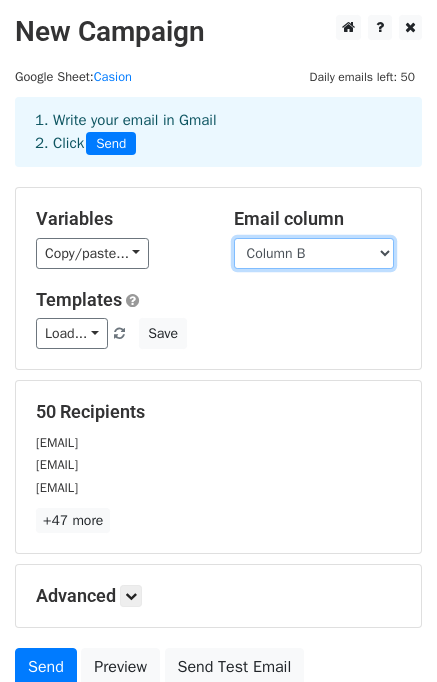 click on "Column A
Column B
Column C
Column D
Column E
Column F" at bounding box center [314, 253] 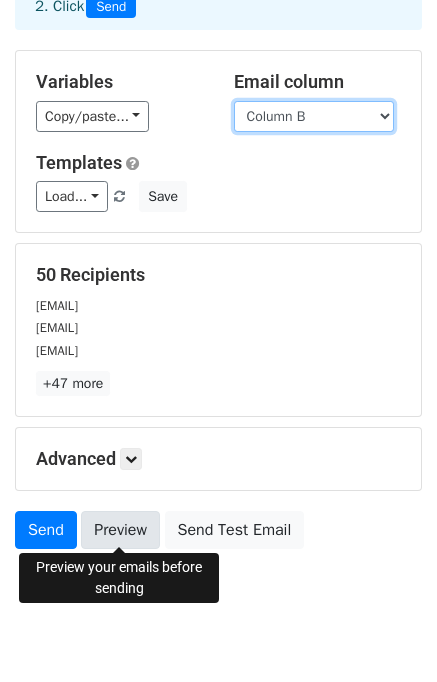 scroll, scrollTop: 172, scrollLeft: 0, axis: vertical 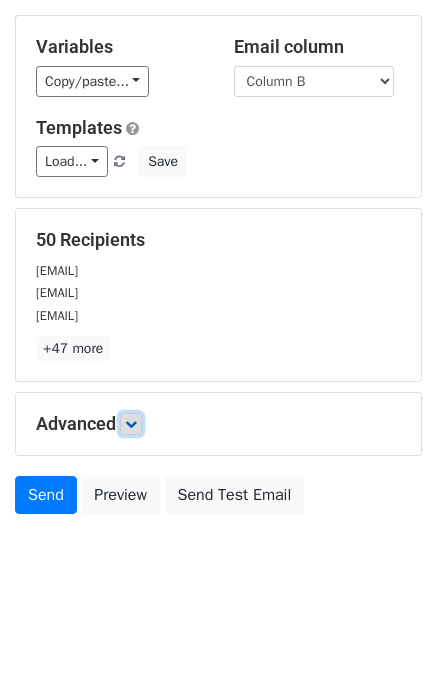 click at bounding box center (131, 424) 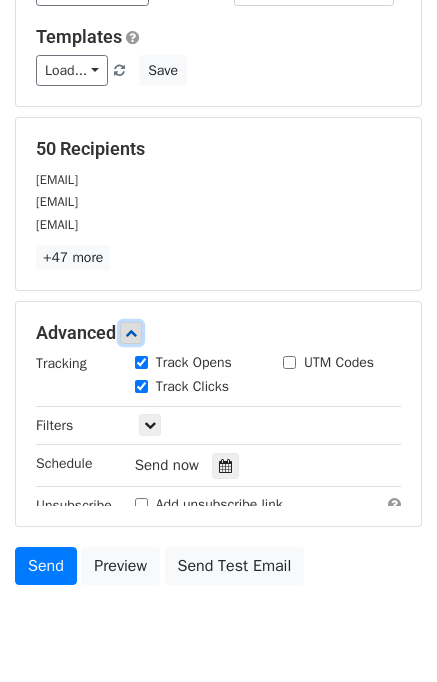 scroll, scrollTop: 356, scrollLeft: 0, axis: vertical 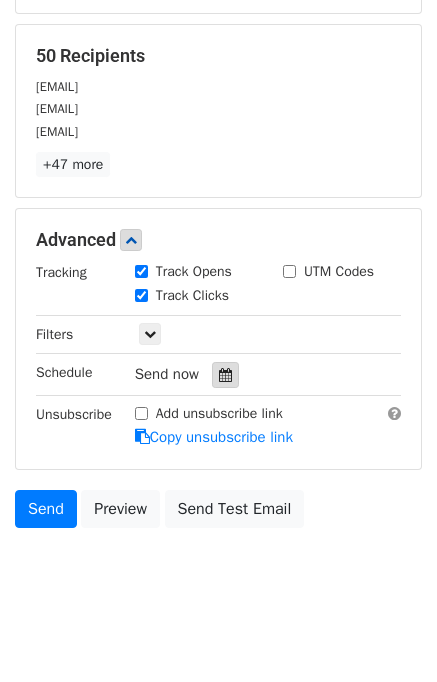 click at bounding box center (225, 375) 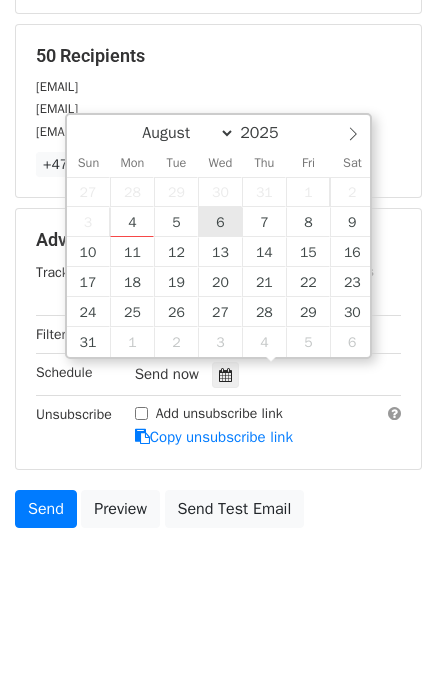 type on "2025-08-06 12:00" 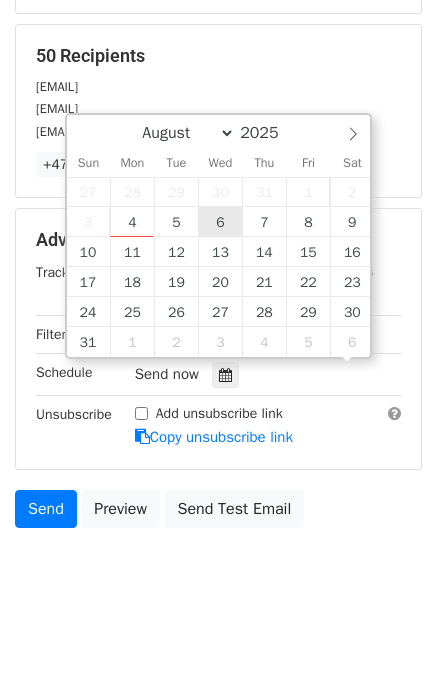 scroll, scrollTop: 0, scrollLeft: 0, axis: both 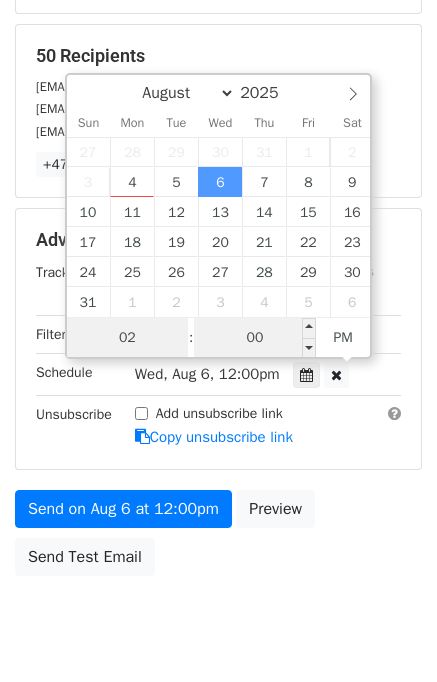 type on "02" 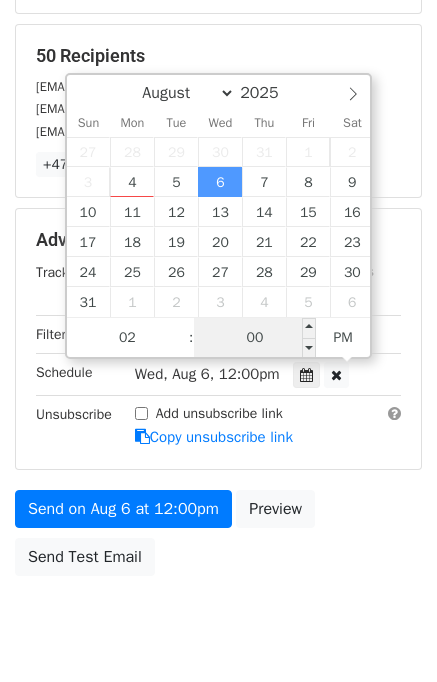 type on "2025-08-06 14:00" 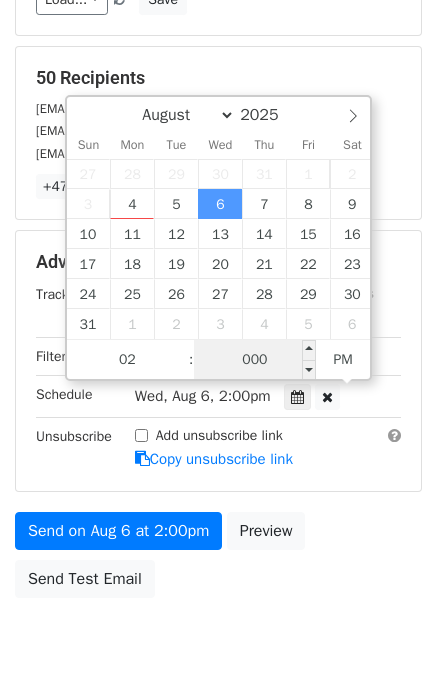 scroll, scrollTop: 356, scrollLeft: 0, axis: vertical 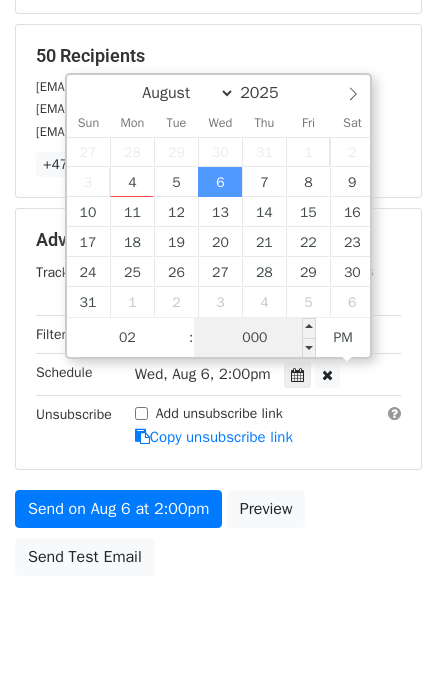 type on "00" 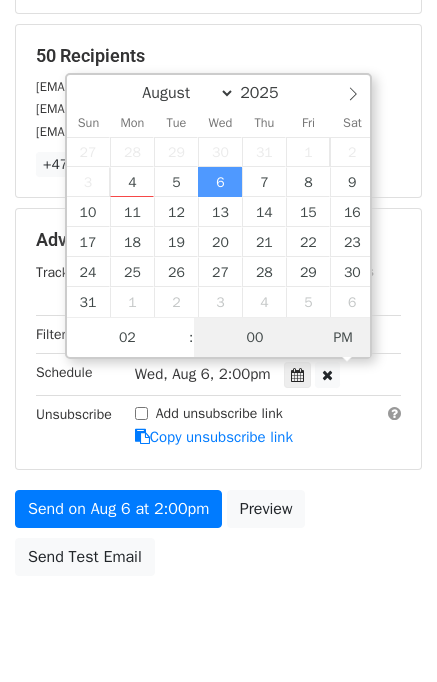 type on "2025-08-06 02:00" 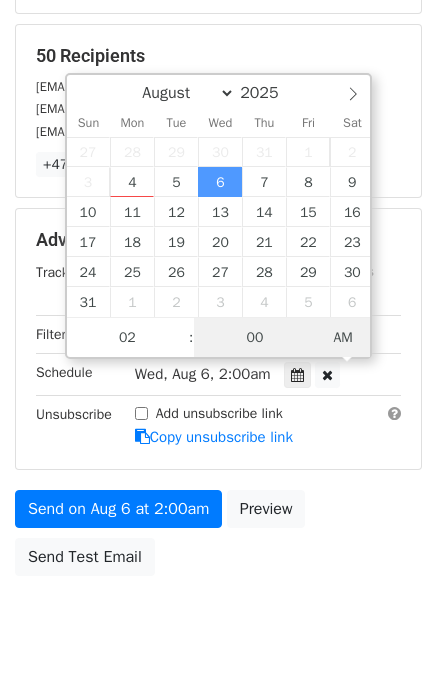 click on "AM" at bounding box center [343, 338] 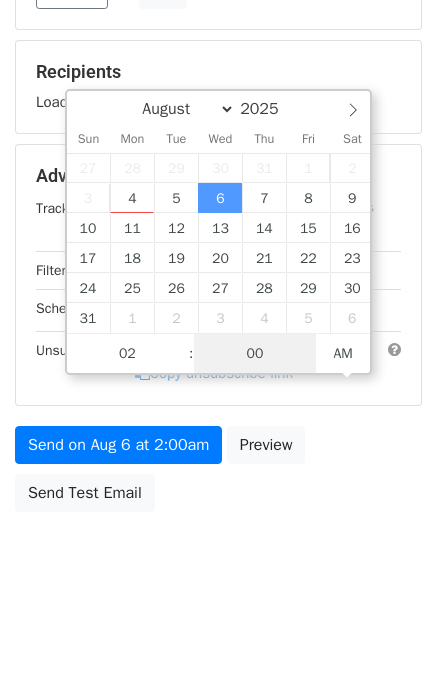 scroll, scrollTop: 334, scrollLeft: 0, axis: vertical 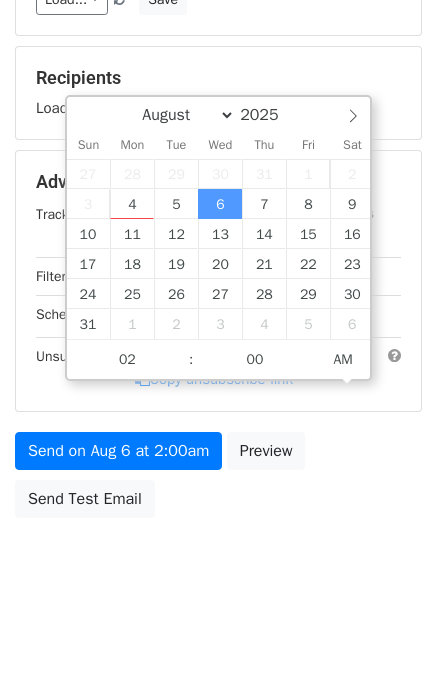 click on "New Campaign
Daily emails left: 50
Google Sheet:
Casion
1. Write your email in Gmail
2. Click
Send
Variables
Copy/paste...
{{Column A}}
{{Column B}}
{{Column C}}
{{Column D}}
{{Column E}}
{{Column F}}
Email column
Column A
Column B
Column C
Column D
Column E
Column F
Templates
Load...
No templates saved
Save
Recipients Loading...
Advanced
Tracking
Track Opens
UTM Codes
Track Clicks
Filters
Only include spreadsheet rows that match the following filters:
Schedule
Wed, Aug 6, 2:00am
2025-08-06 02:00
Unsubscribe
Add unsubscribe link
Copy unsubscribe link
Send on Aug 6 at 2:00am
Preview" at bounding box center (218, 144) 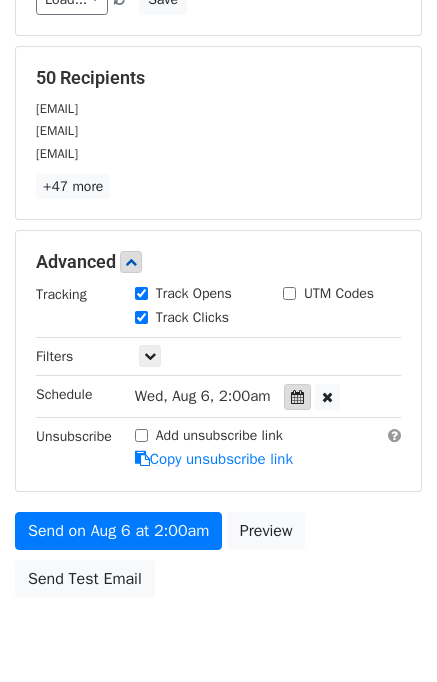 click at bounding box center [297, 397] 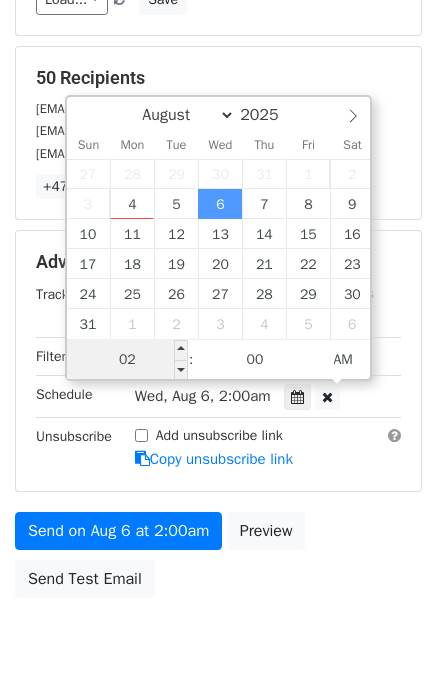 click on "02" at bounding box center (128, 360) 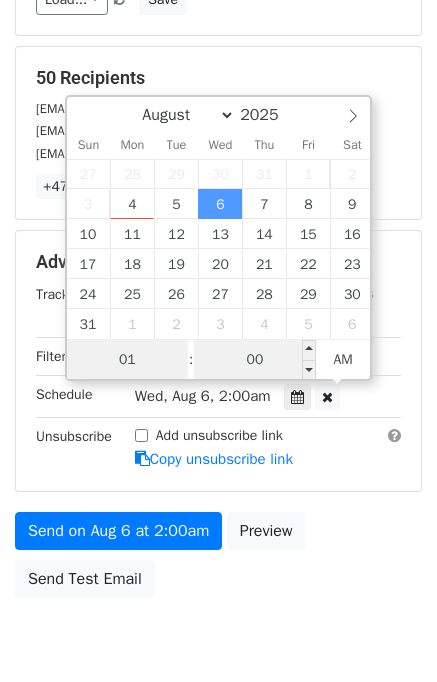 type on "01" 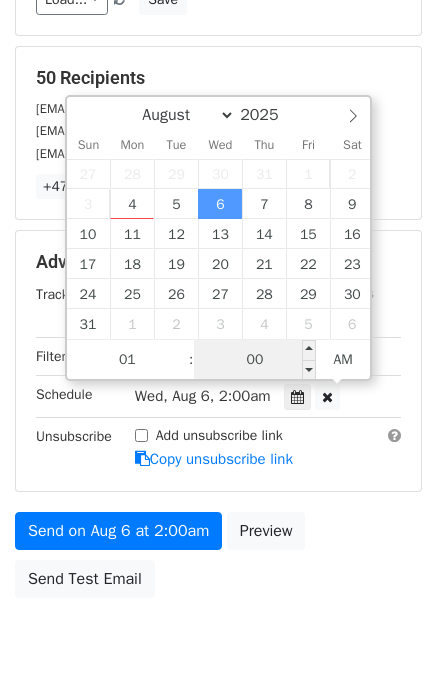 type on "2025-08-06 01:00" 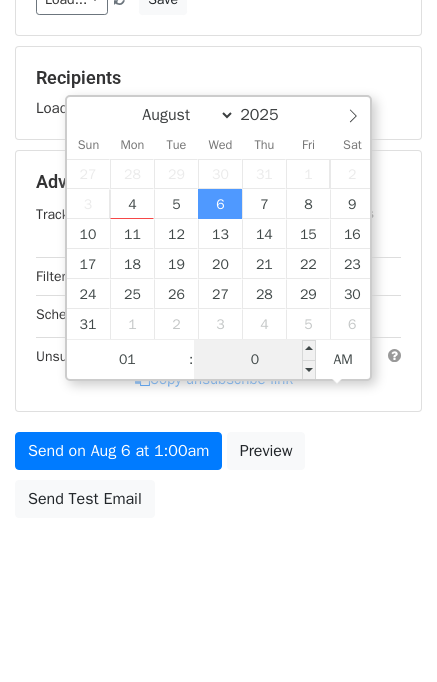 type on "05" 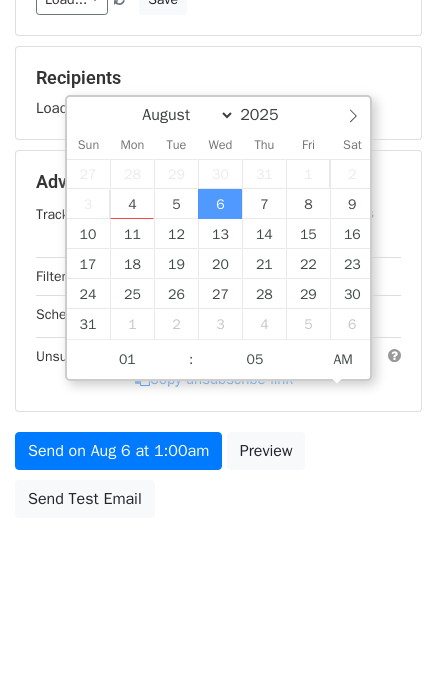 type on "2025-08-06 01:05" 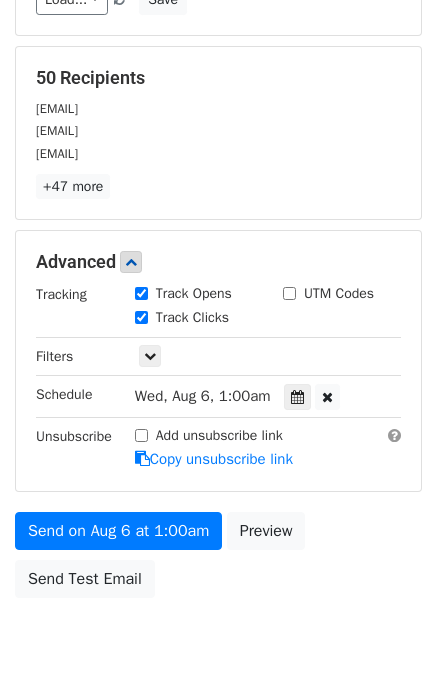 click on "Send on Aug 6 at 1:00am
Preview
Send Test Email" at bounding box center (218, 560) 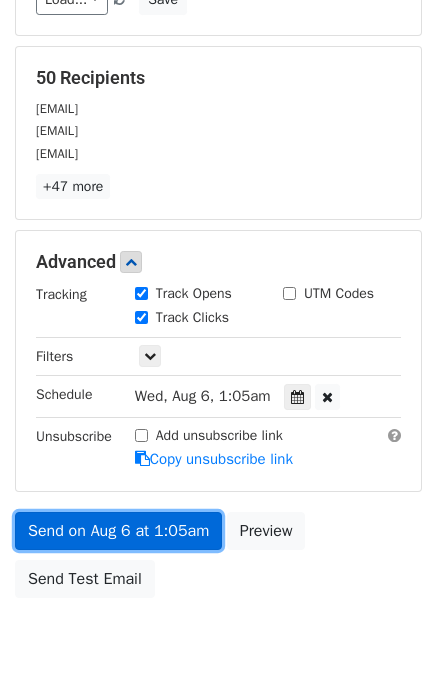 click on "Send on Aug 6 at 1:05am" at bounding box center [118, 531] 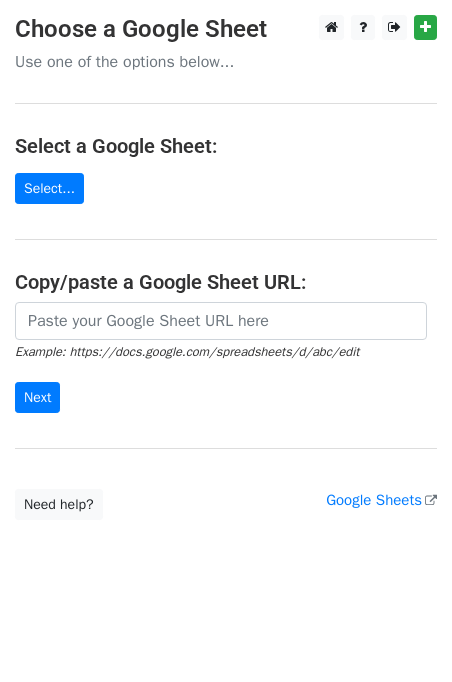 scroll, scrollTop: 0, scrollLeft: 0, axis: both 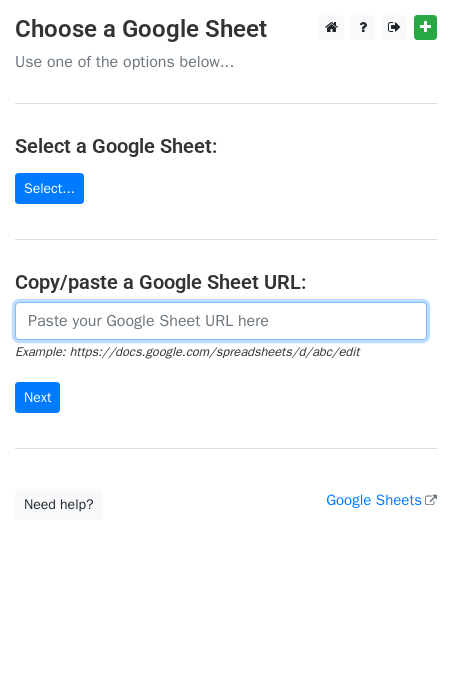 click at bounding box center (221, 321) 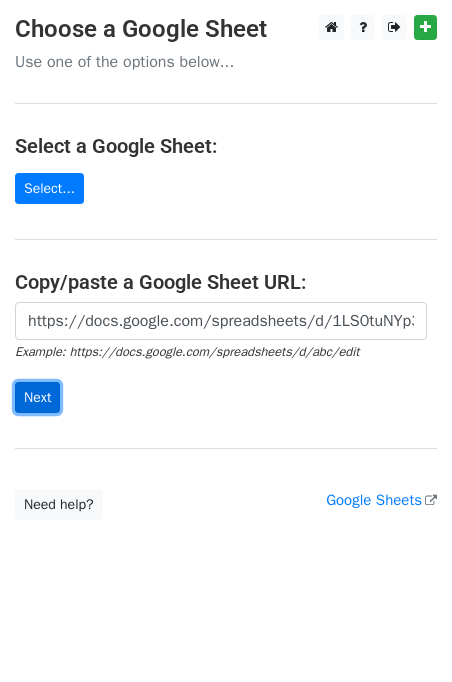 click on "Next" at bounding box center [37, 397] 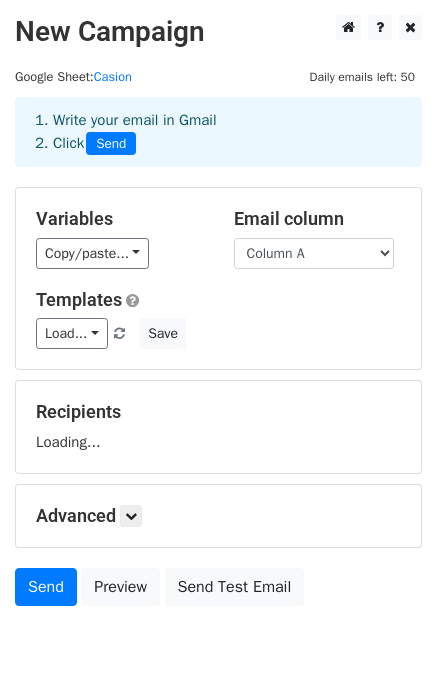 scroll, scrollTop: 0, scrollLeft: 0, axis: both 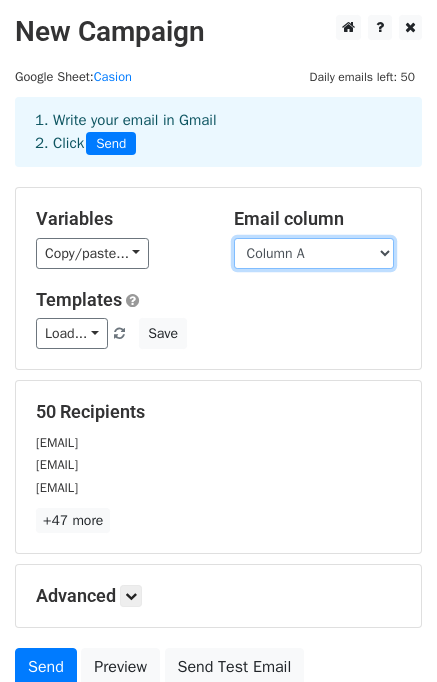 click on "Column A
Column B
Column C
Column D
Column E
Column F" at bounding box center (314, 253) 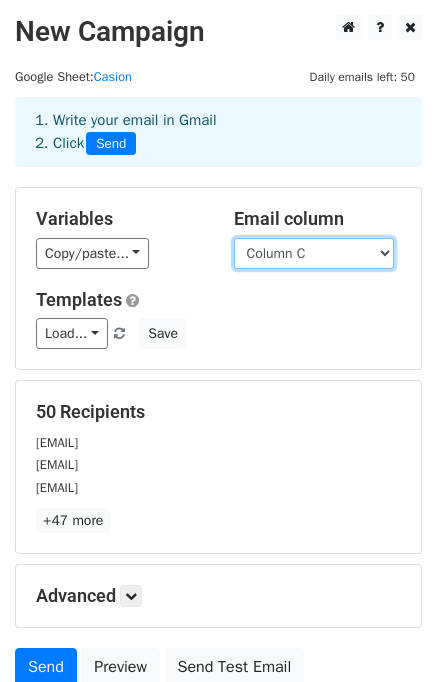 click on "Column A
Column B
Column C
Column D
Column E
Column F" at bounding box center (314, 253) 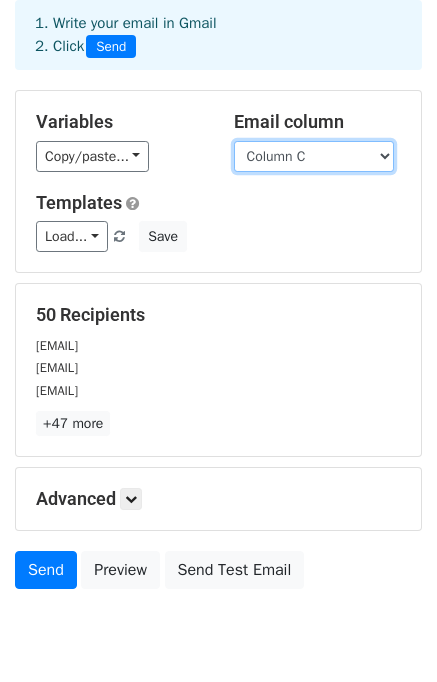 scroll, scrollTop: 172, scrollLeft: 0, axis: vertical 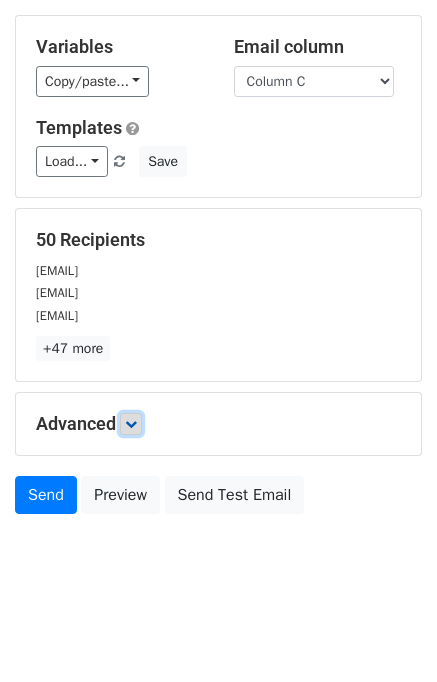 click at bounding box center [131, 424] 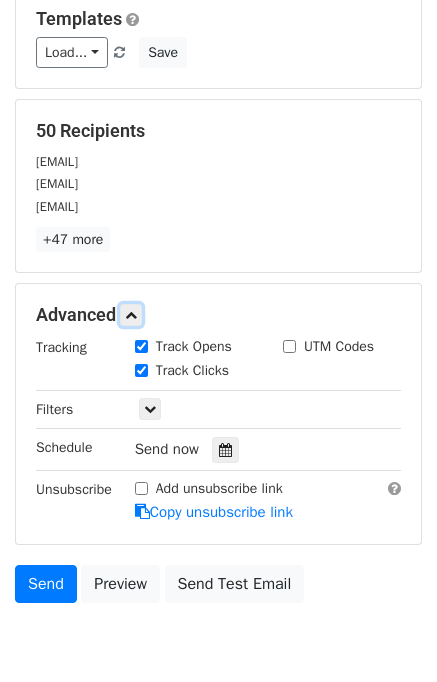 scroll, scrollTop: 357, scrollLeft: 0, axis: vertical 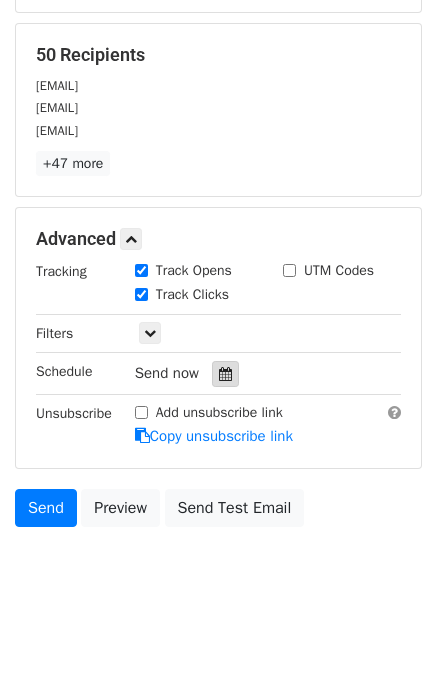 click at bounding box center (225, 374) 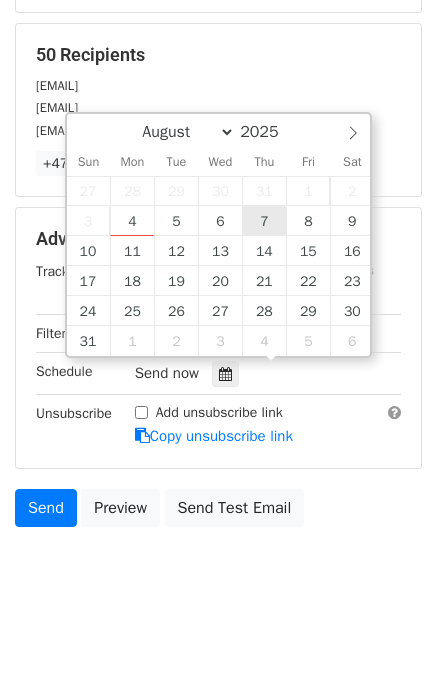 type on "2025-08-07 12:00" 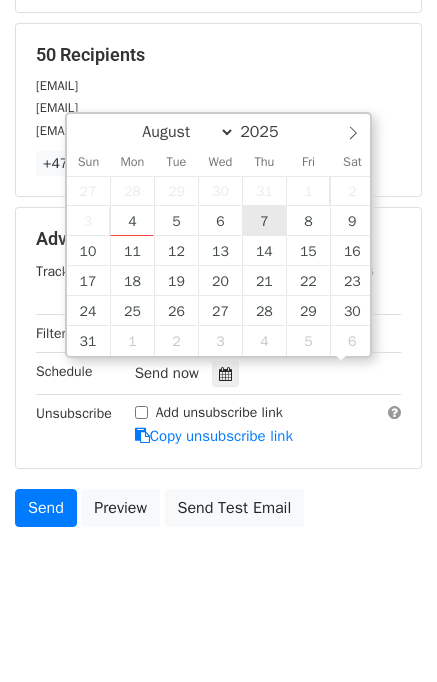 scroll, scrollTop: 0, scrollLeft: 0, axis: both 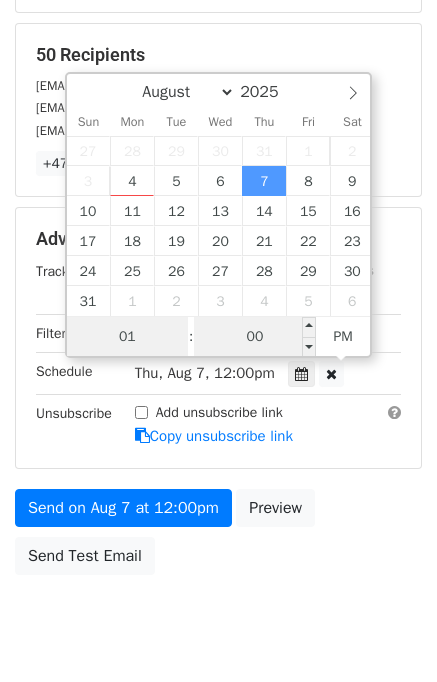type on "01" 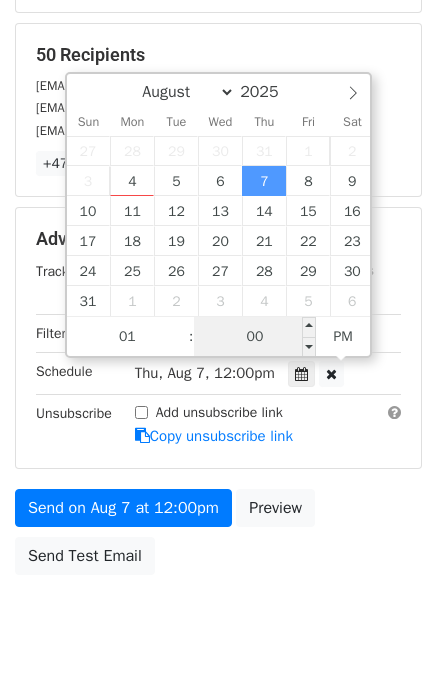 type on "2025-08-07 13:00" 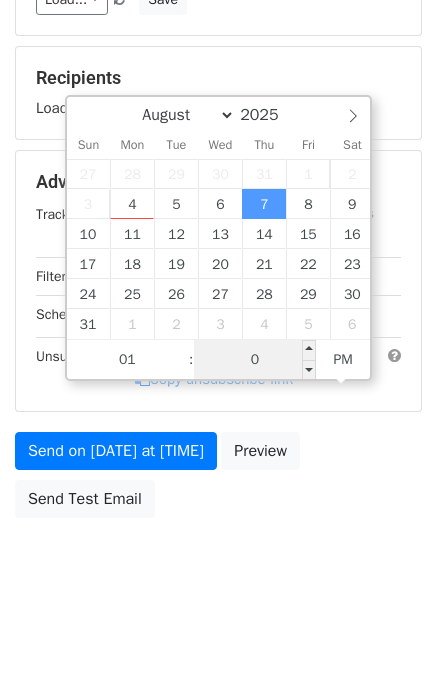 scroll, scrollTop: 357, scrollLeft: 0, axis: vertical 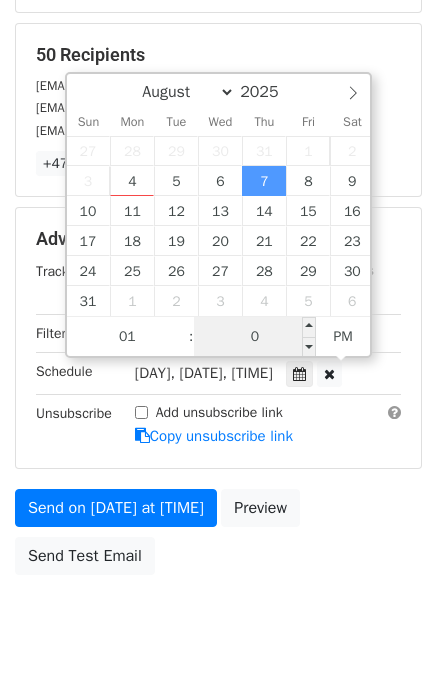 click on "0" at bounding box center [255, 337] 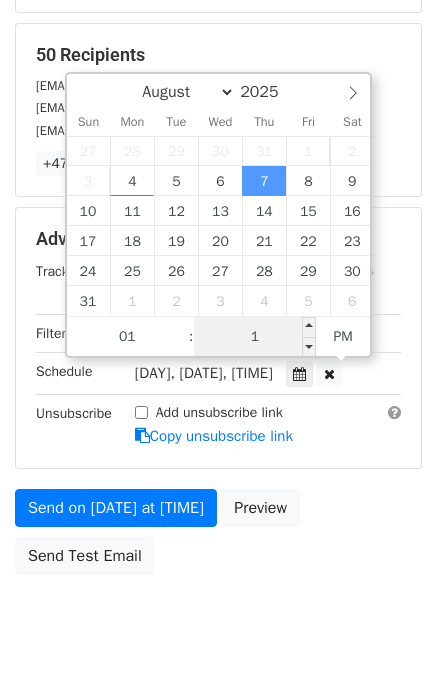 type on "10" 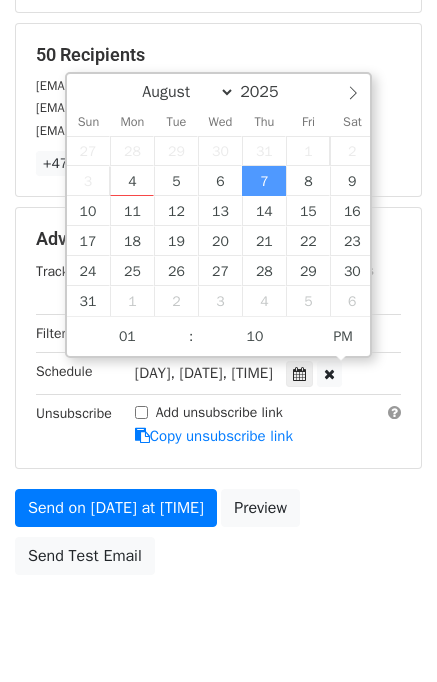 click on "Send on Aug 7 at 1:00pm
Preview
Send Test Email" at bounding box center [218, 537] 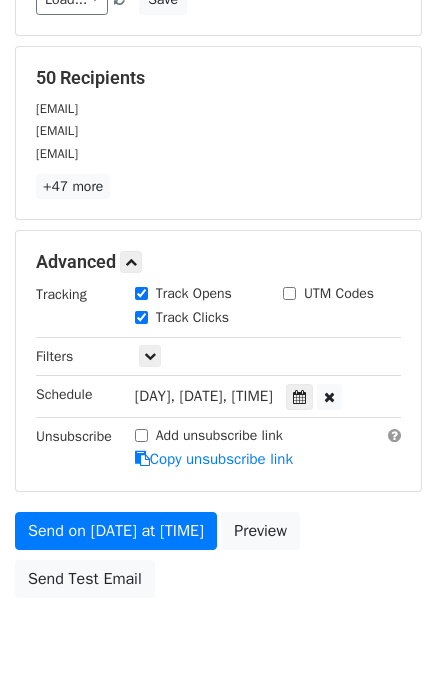 scroll, scrollTop: 357, scrollLeft: 0, axis: vertical 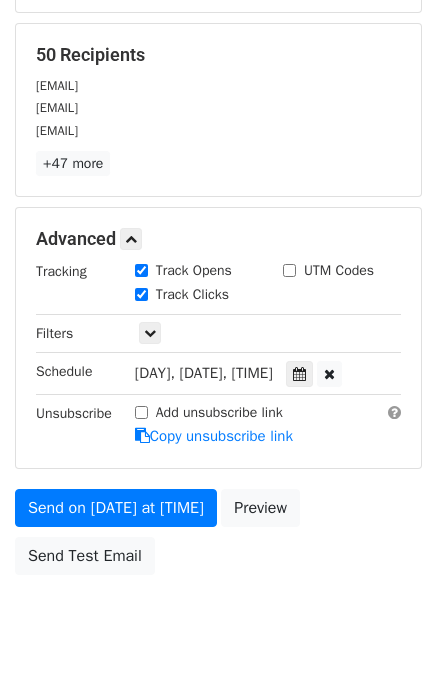 click on "Thu, Aug 7, 1:10pm" at bounding box center [204, 373] 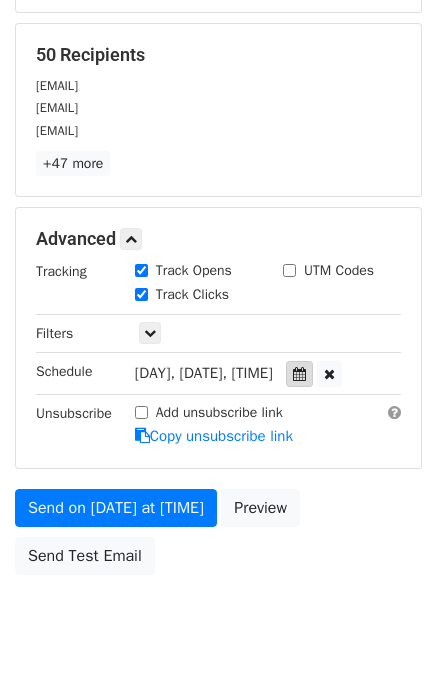 click at bounding box center (299, 374) 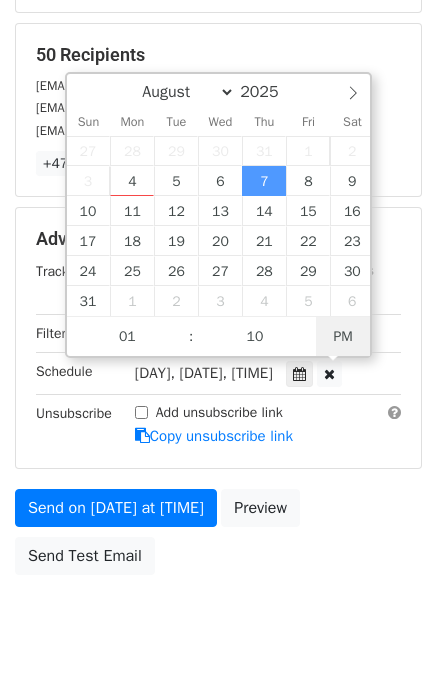 type on "2025-08-07 01:10" 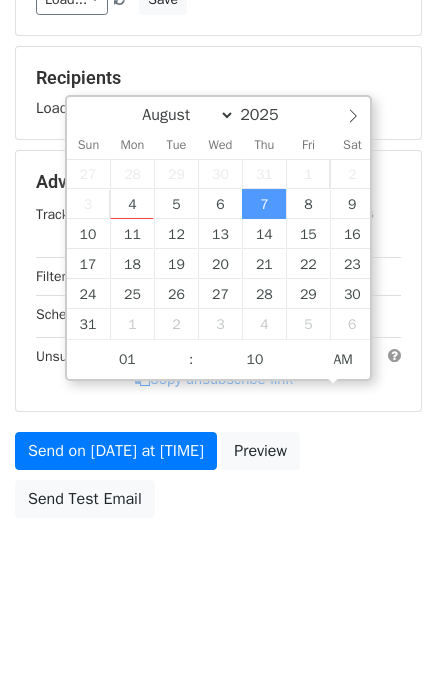 scroll, scrollTop: 357, scrollLeft: 0, axis: vertical 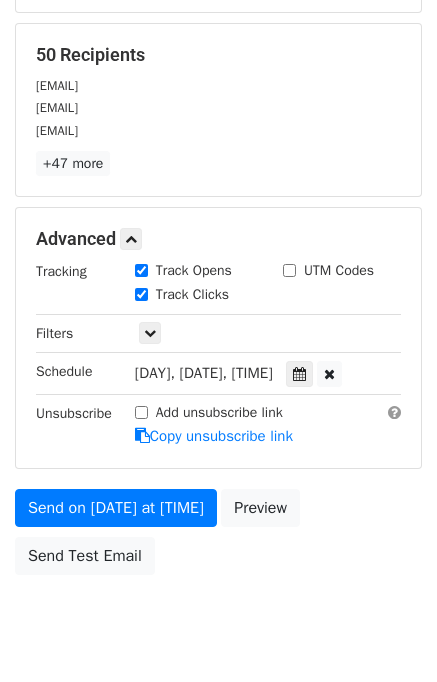 click on "Send on Aug 7 at 1:10am
Preview
Send Test Email" at bounding box center (218, 537) 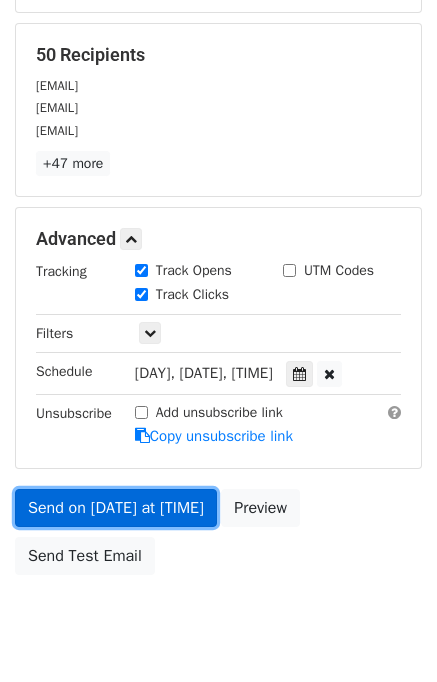 click on "Send on Aug 7 at 1:10am" at bounding box center [116, 508] 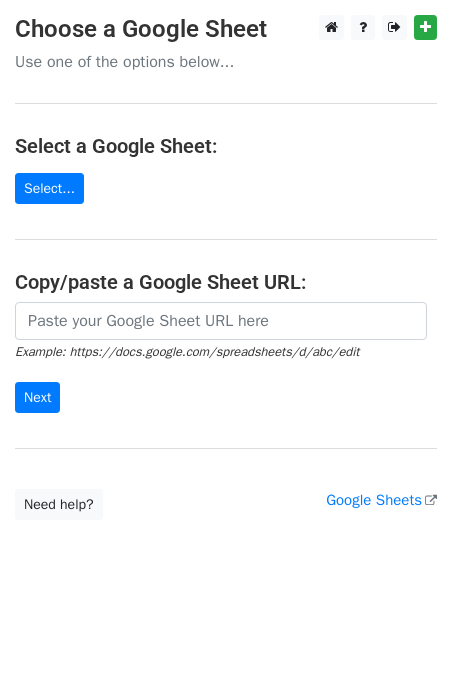 scroll, scrollTop: 0, scrollLeft: 0, axis: both 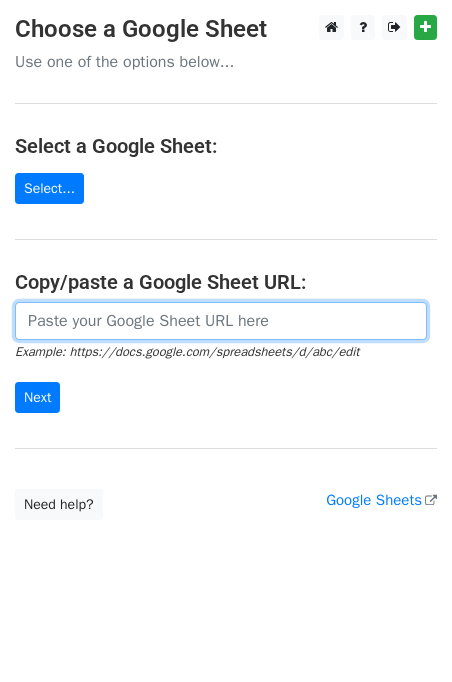 drag, startPoint x: 95, startPoint y: 319, endPoint x: 104, endPoint y: 324, distance: 10.29563 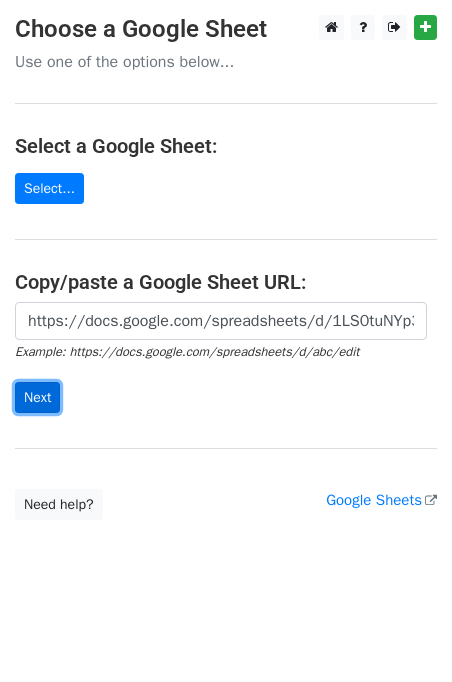 click on "Next" at bounding box center [37, 397] 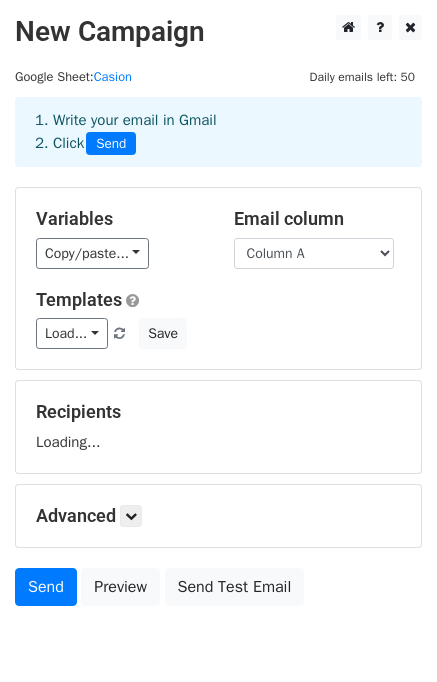 scroll, scrollTop: 0, scrollLeft: 0, axis: both 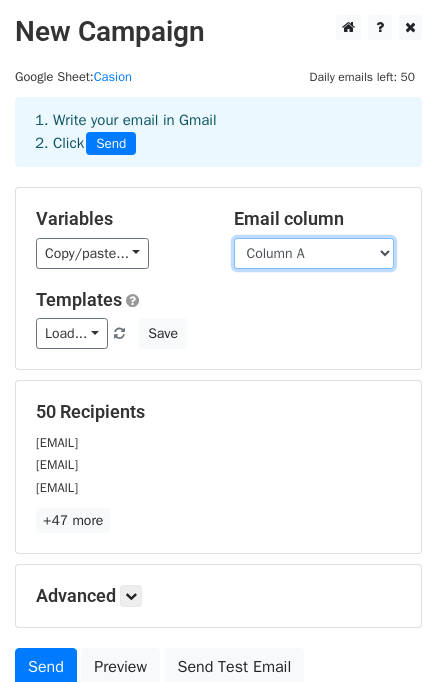 click on "Column A
Column B
Column C
Column D
Column E
Column F" at bounding box center [314, 253] 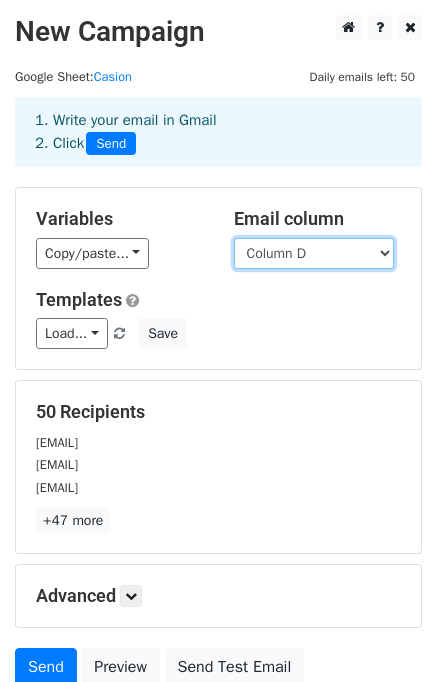 click on "Column A
Column B
Column C
Column D
Column E
Column F" at bounding box center [314, 253] 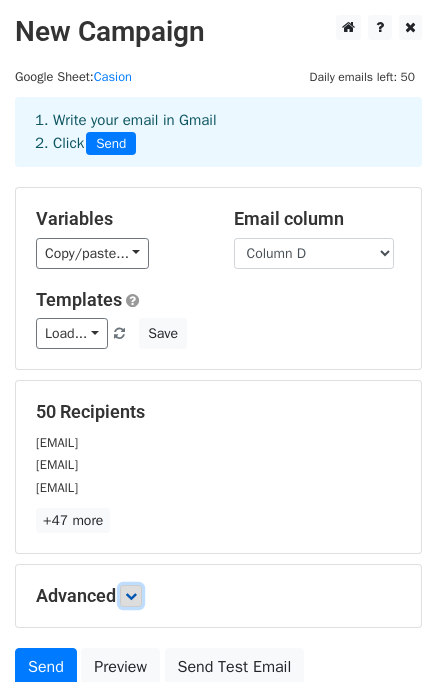 click at bounding box center [131, 596] 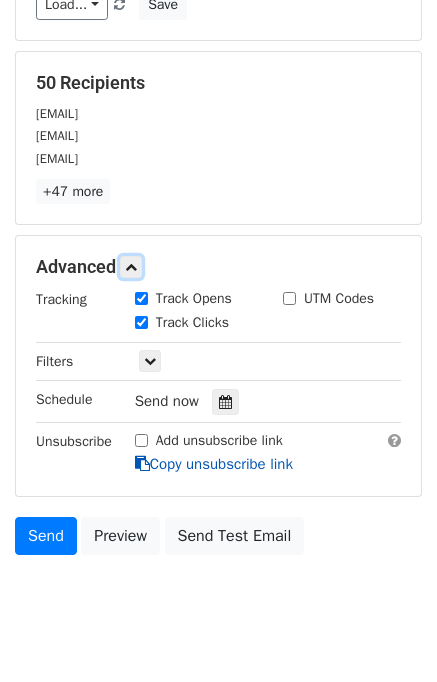 scroll, scrollTop: 366, scrollLeft: 0, axis: vertical 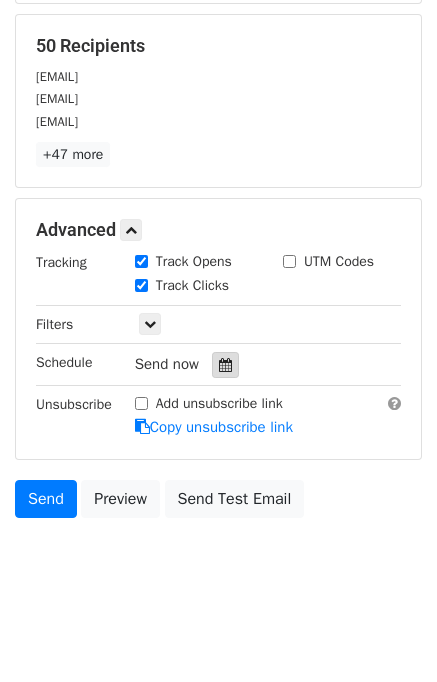 click at bounding box center (225, 365) 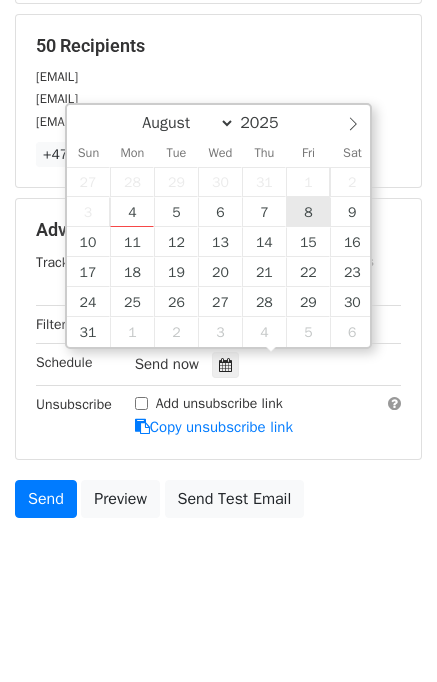 type on "2025-08-08 12:00" 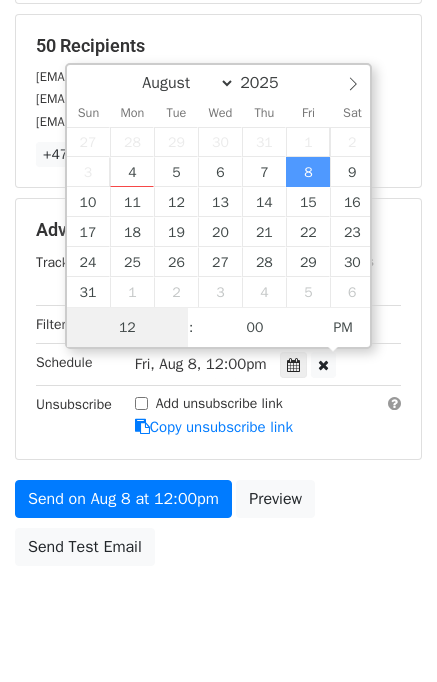scroll, scrollTop: 0, scrollLeft: 0, axis: both 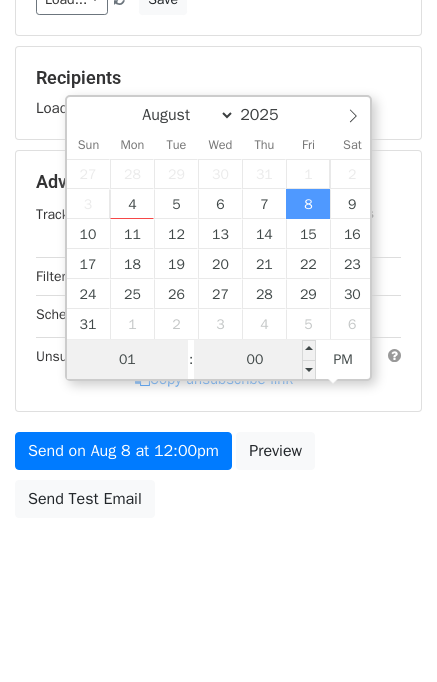 type on "01" 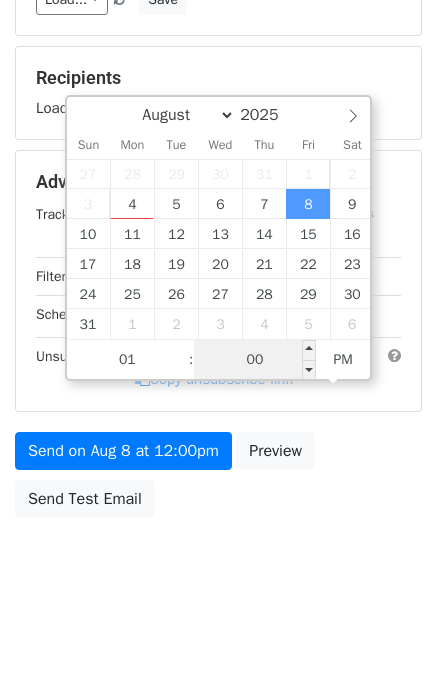 type on "2025-08-08 13:00" 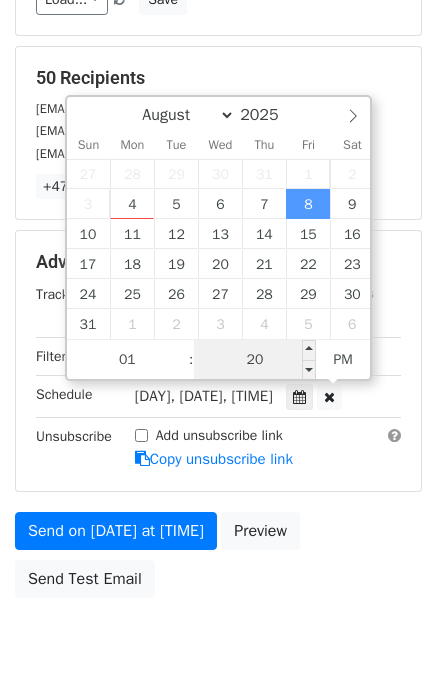 type on "2" 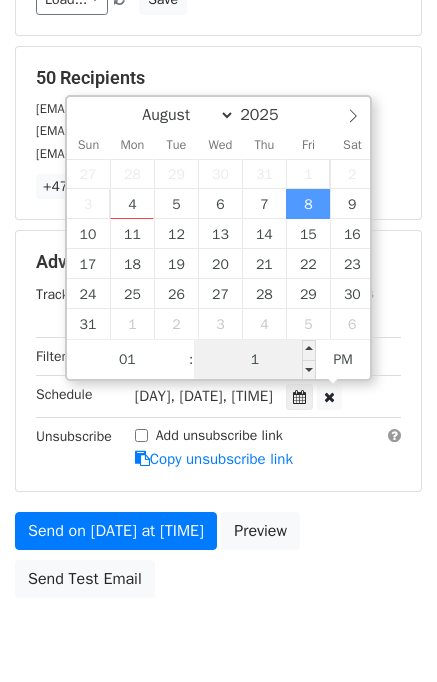 type on "15" 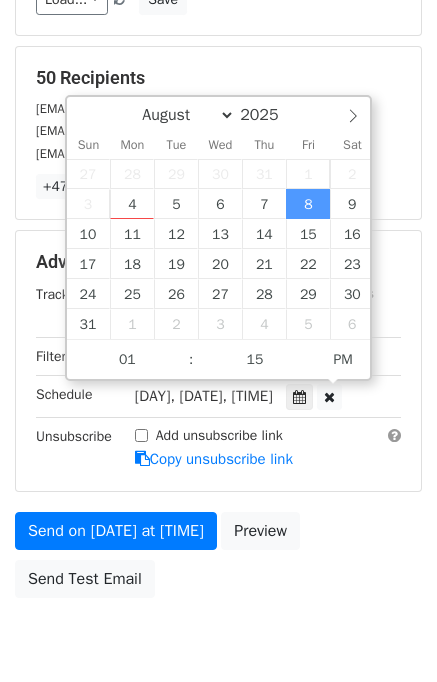 type on "2025-08-08 13:15" 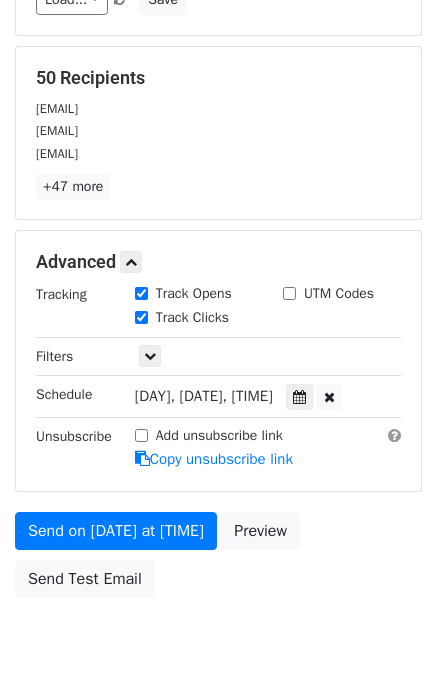 click on "Send on Aug 8 at 1:00pm
Preview
Send Test Email" at bounding box center [218, 560] 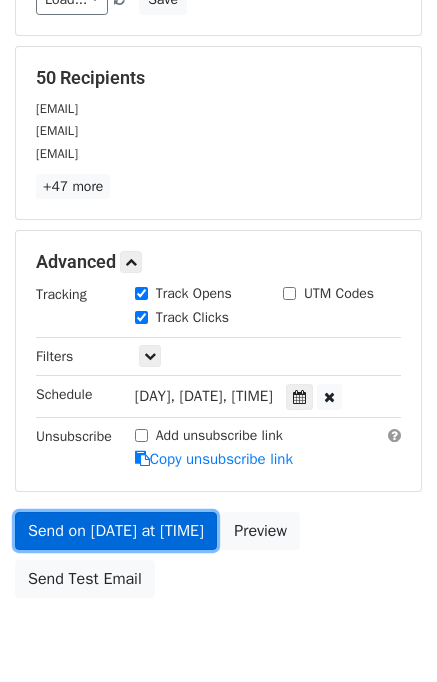 click on "Send on Aug 8 at 1:15pm" at bounding box center [116, 531] 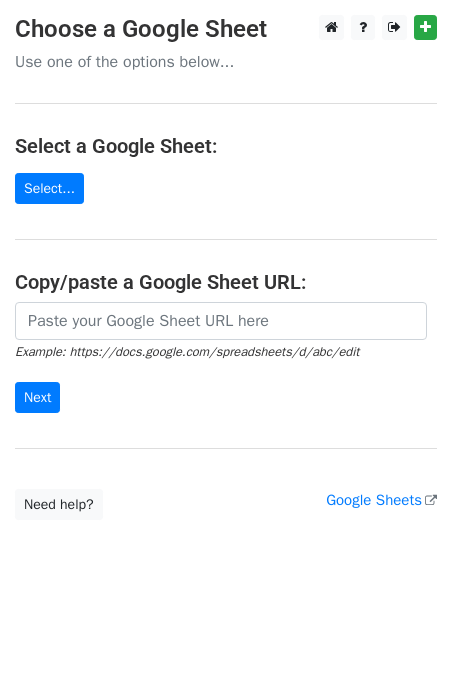 scroll, scrollTop: 0, scrollLeft: 0, axis: both 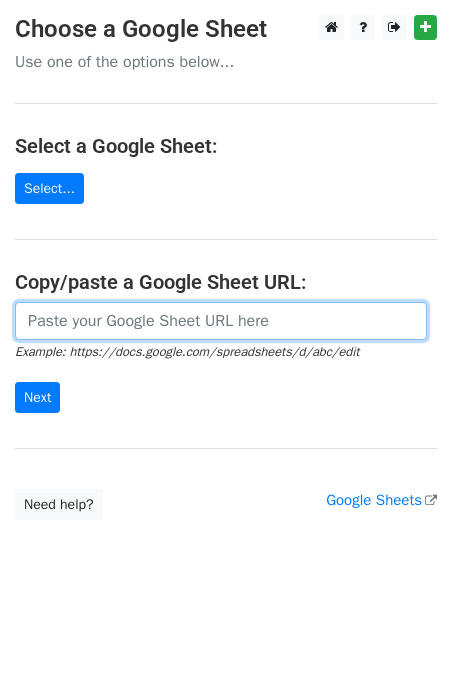 click at bounding box center [221, 321] 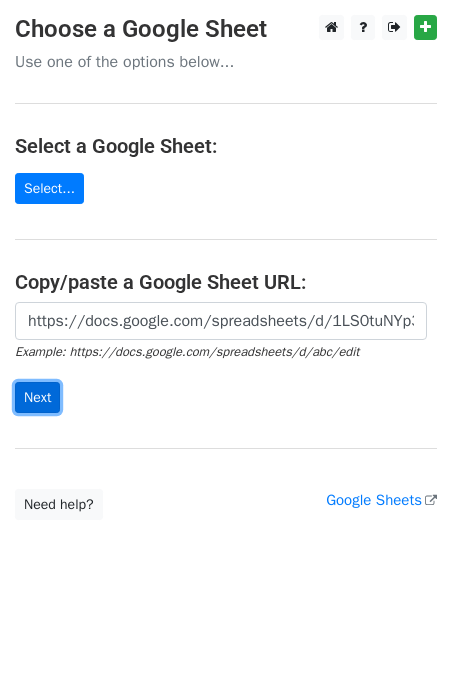 click on "Next" at bounding box center (37, 397) 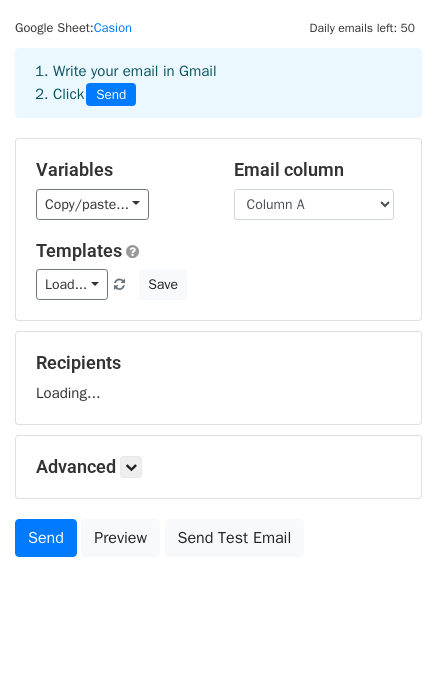 scroll, scrollTop: 92, scrollLeft: 0, axis: vertical 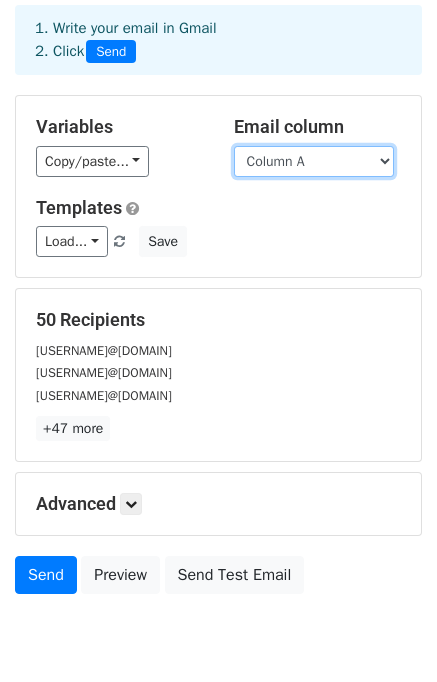 click on "Column A
Column B
Column C
Column D
Column E
Column F" at bounding box center (314, 161) 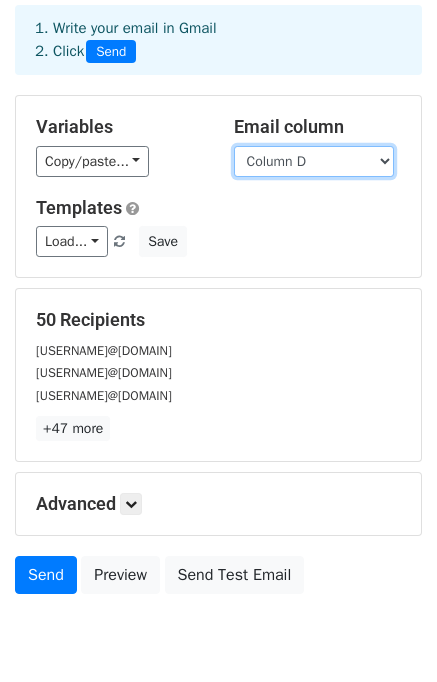click on "Column A
Column B
Column C
Column D
Column E
Column F" at bounding box center (314, 161) 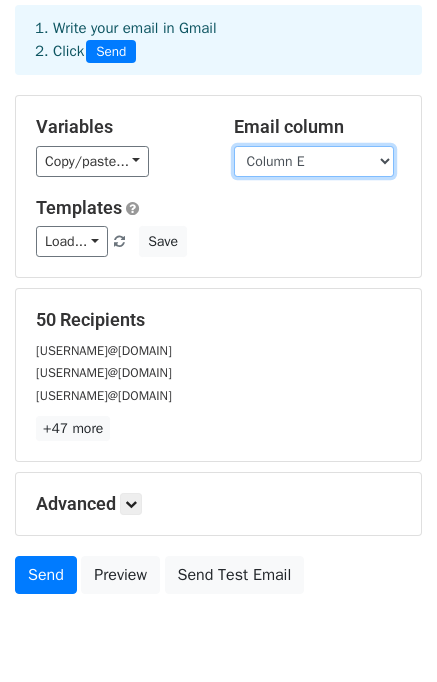 click on "Column A
Column B
Column C
Column D
Column E
Column F" at bounding box center [314, 161] 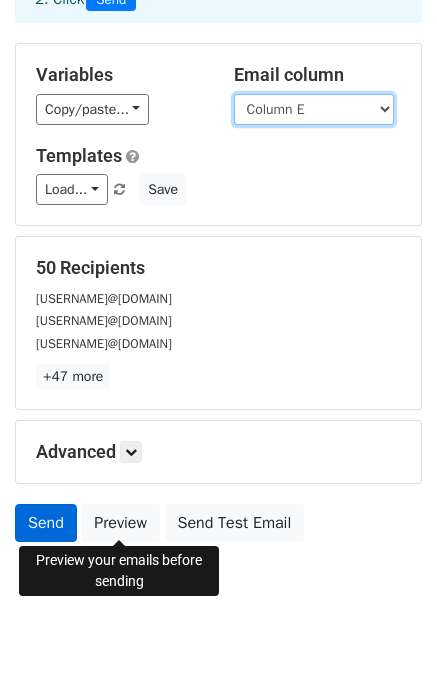scroll, scrollTop: 172, scrollLeft: 0, axis: vertical 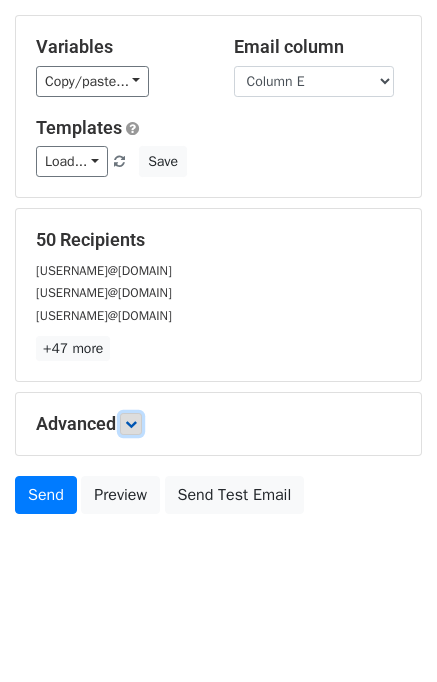 click at bounding box center [131, 424] 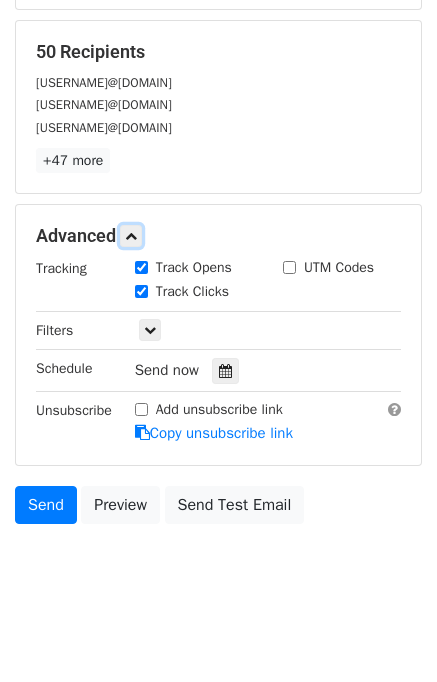 scroll, scrollTop: 364, scrollLeft: 0, axis: vertical 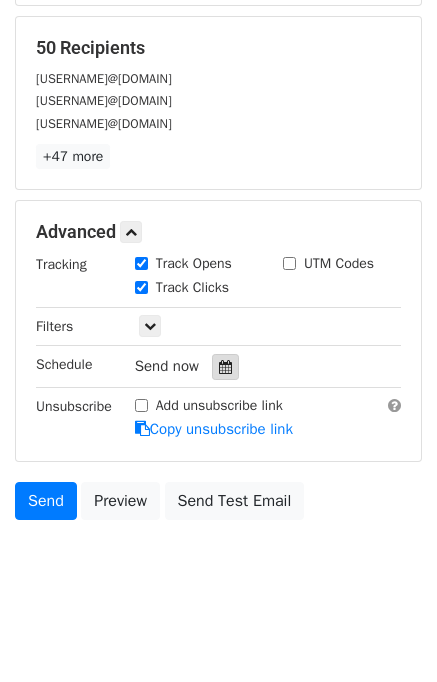 click at bounding box center [225, 367] 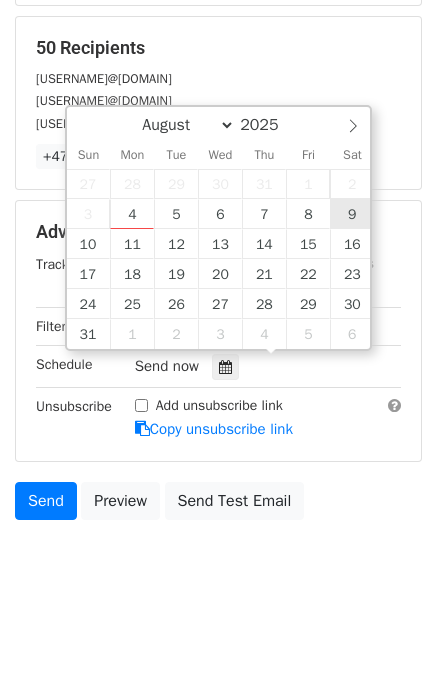 type on "2025-08-09 12:00" 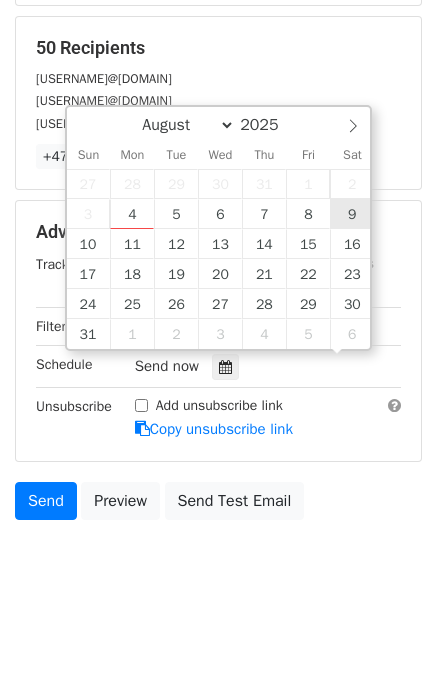scroll, scrollTop: 0, scrollLeft: 0, axis: both 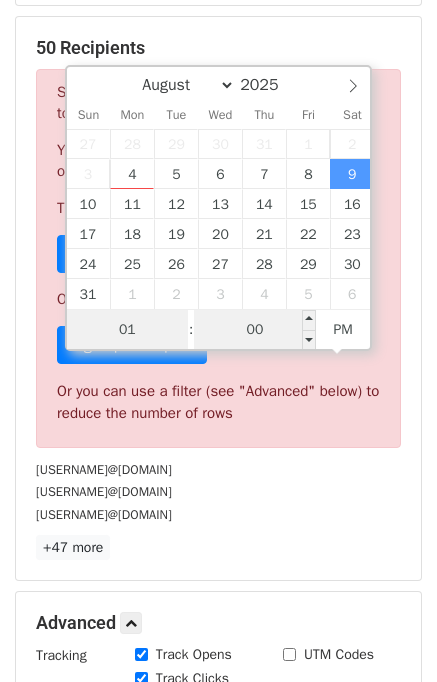 type on "01" 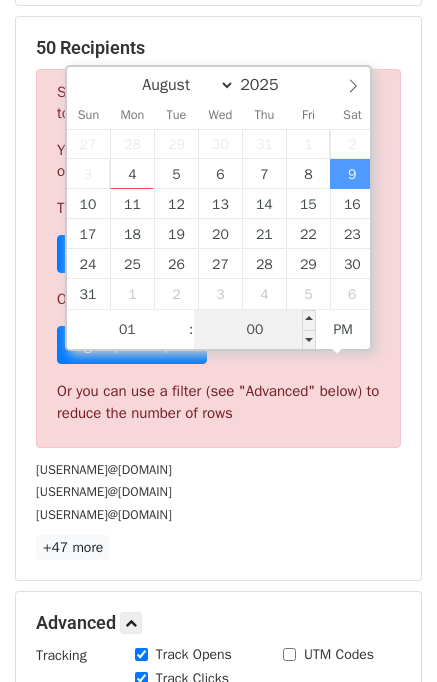 type on "2025-08-09 13:00" 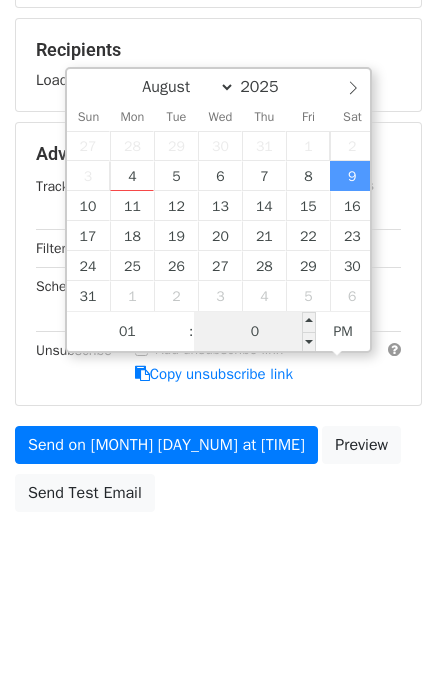 type on "00" 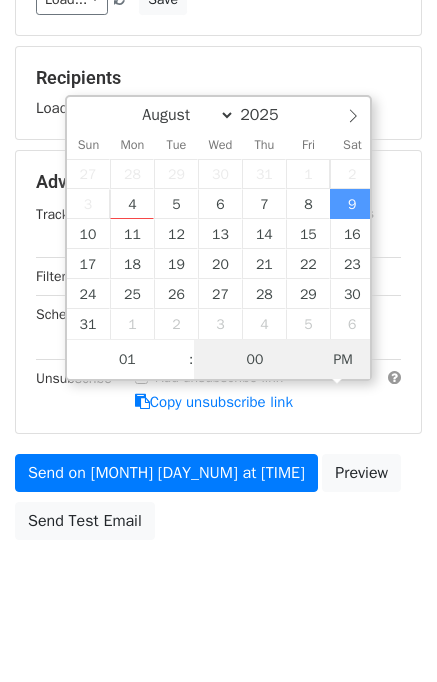 type on "2025-08-09 01:00" 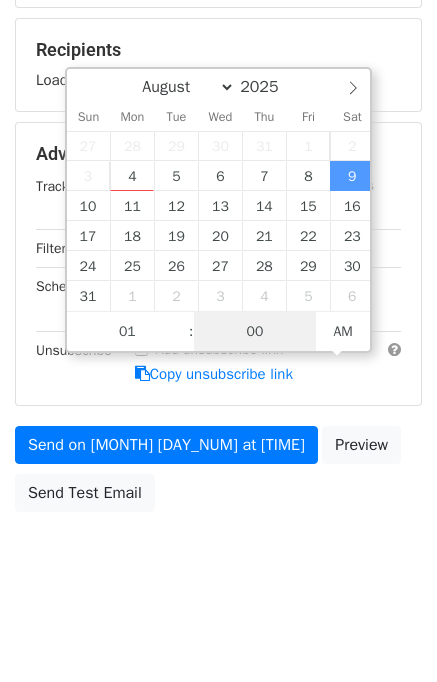 scroll, scrollTop: 334, scrollLeft: 0, axis: vertical 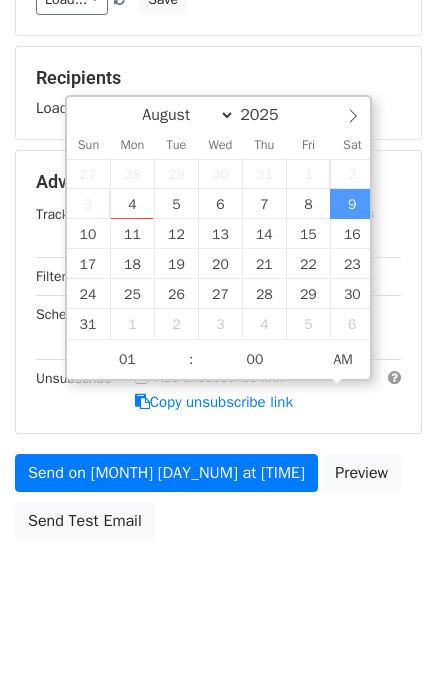 click on "Send on Aug 9 at 1:00am
Preview
Send Test Email" at bounding box center (218, 502) 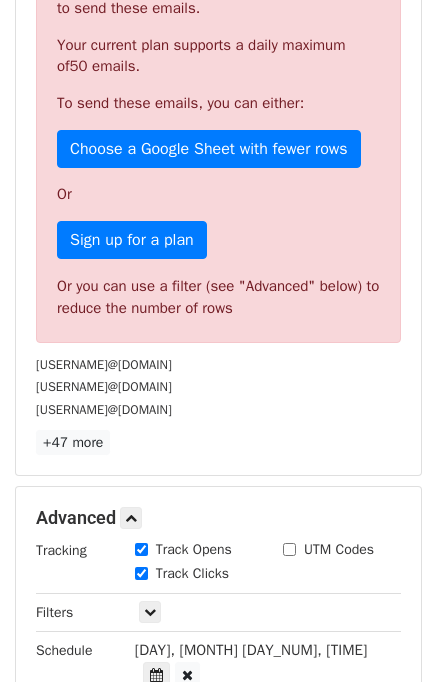 scroll, scrollTop: 304, scrollLeft: 0, axis: vertical 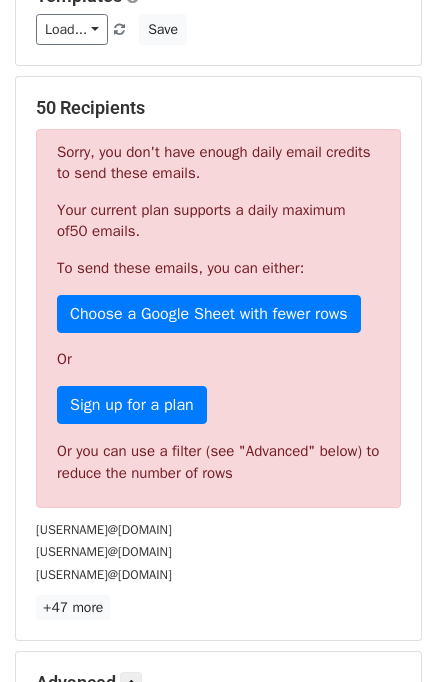 click on "Arhamazam25@gmail.com" at bounding box center (218, 529) 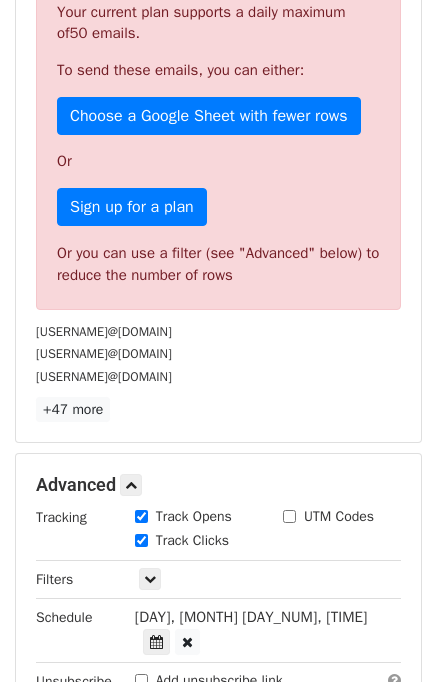 scroll, scrollTop: 404, scrollLeft: 0, axis: vertical 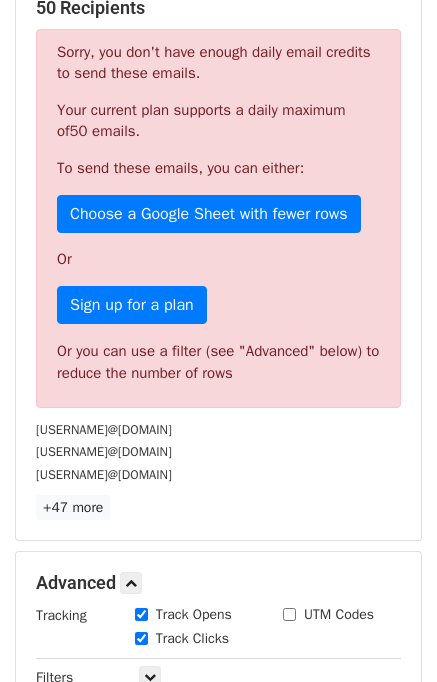 click on "Jessh9551@gmail.com" at bounding box center (218, 474) 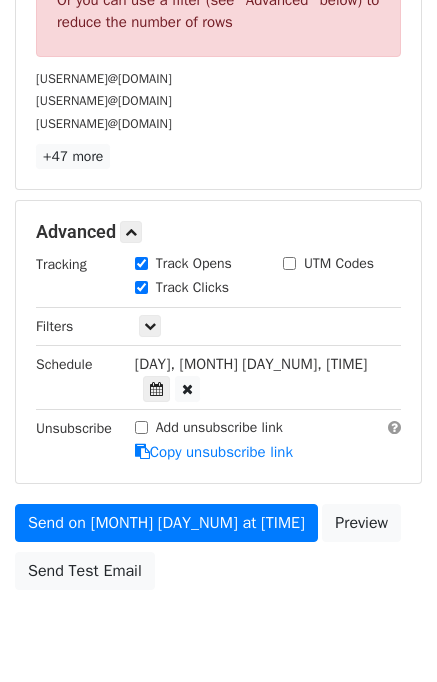 scroll, scrollTop: 804, scrollLeft: 0, axis: vertical 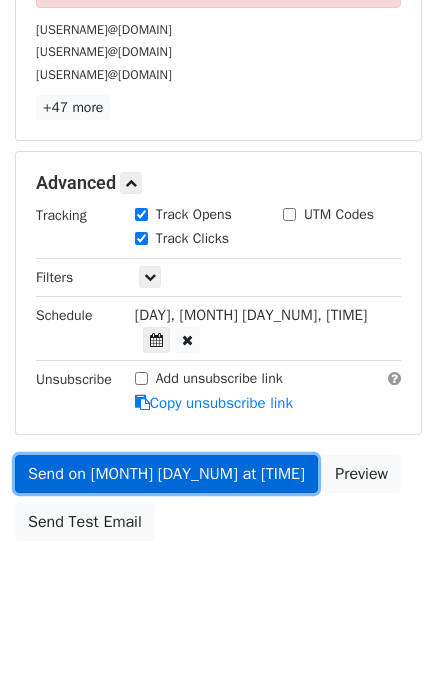 click on "Send on Aug 9 at 1:00am" at bounding box center (166, 474) 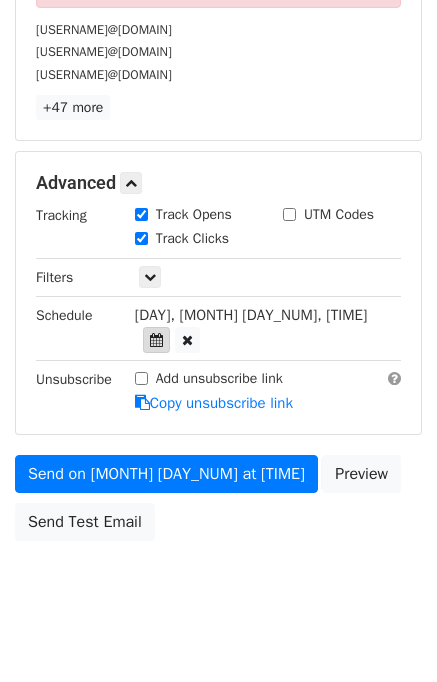 click at bounding box center (156, 340) 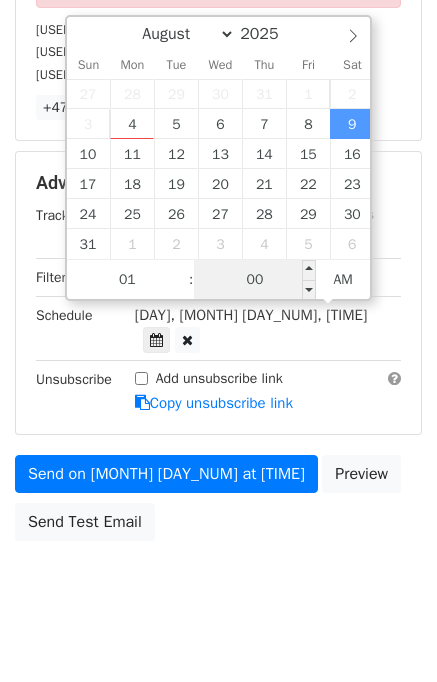 click on "00" at bounding box center (255, 280) 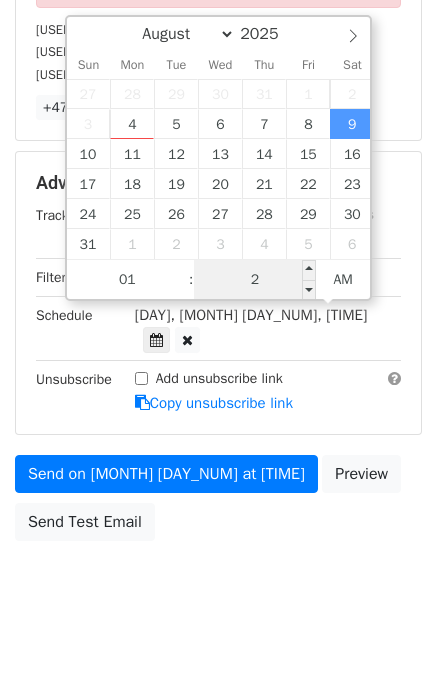 type on "20" 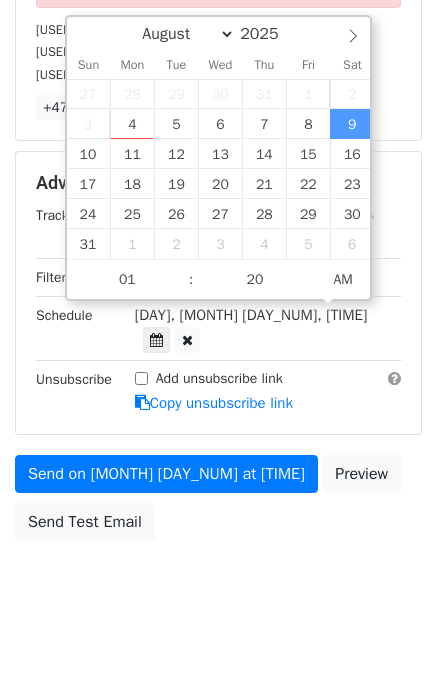 type on "2025-08-09 01:20" 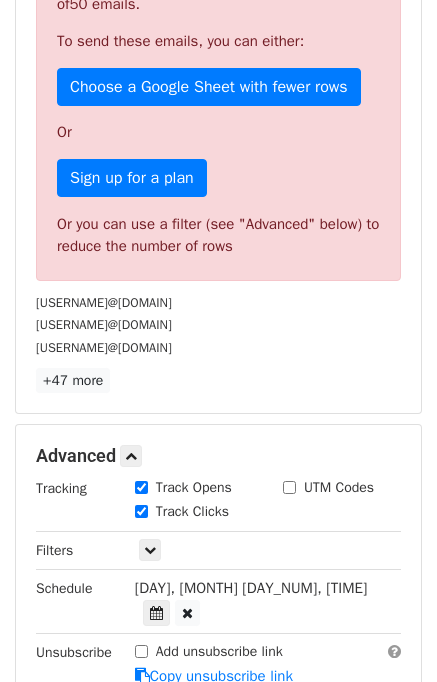 scroll, scrollTop: 500, scrollLeft: 0, axis: vertical 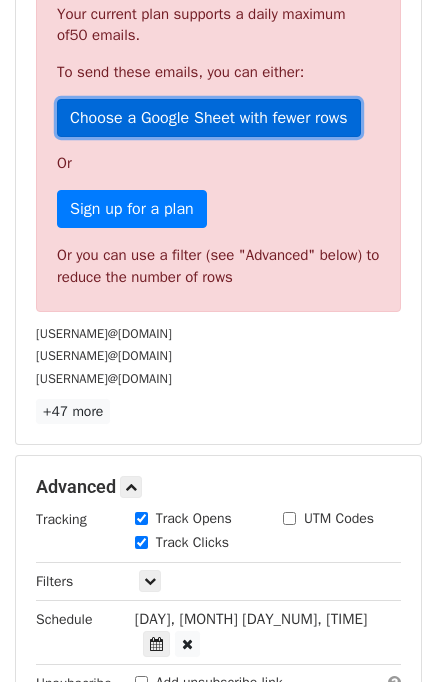 click on "Choose a Google Sheet with fewer rows" at bounding box center [209, 118] 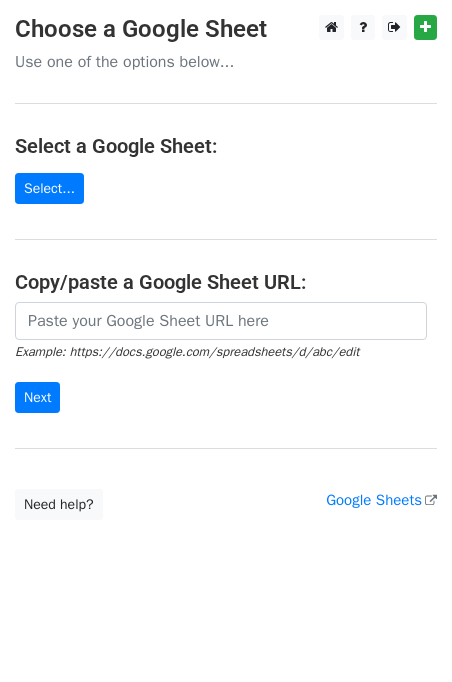 scroll, scrollTop: 0, scrollLeft: 0, axis: both 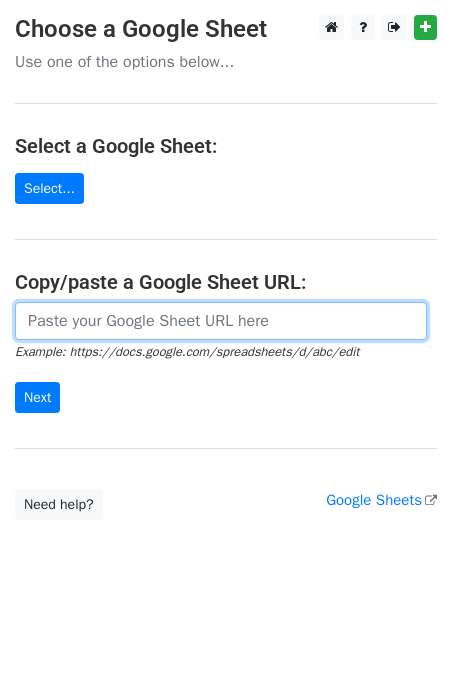 click at bounding box center [221, 321] 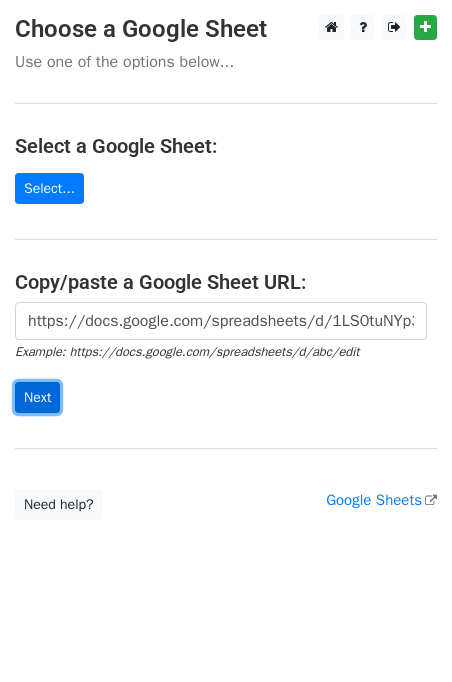 click on "Next" at bounding box center (37, 397) 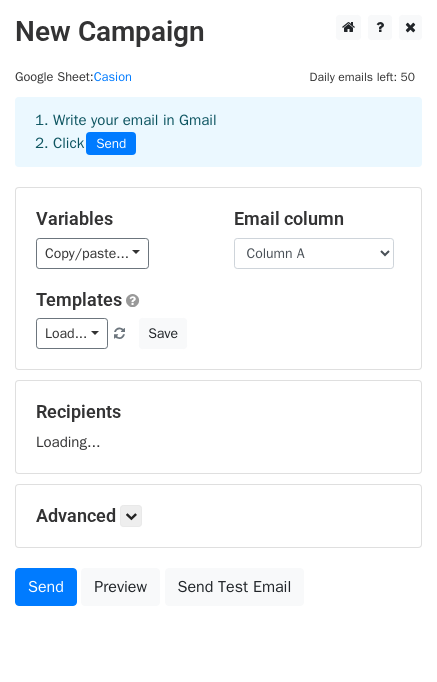 scroll, scrollTop: 0, scrollLeft: 0, axis: both 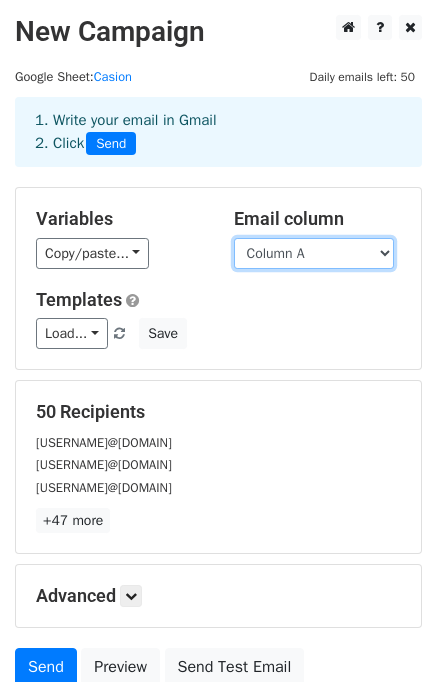 click on "Column A
Column B
Column C
Column D
Column E
Column F" at bounding box center [314, 253] 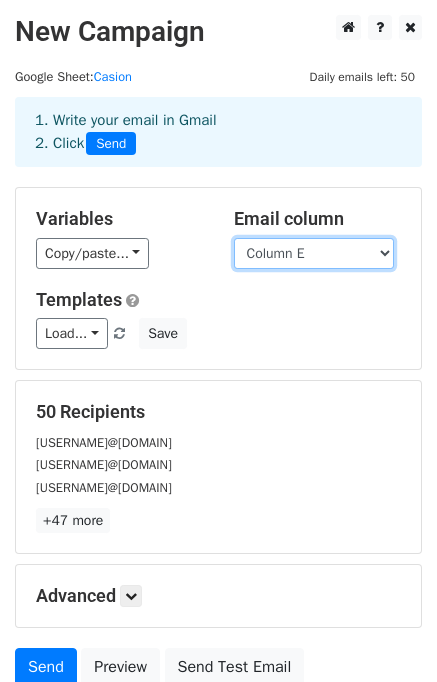 click on "Column A
Column B
Column C
Column D
Column E
Column F" at bounding box center [314, 253] 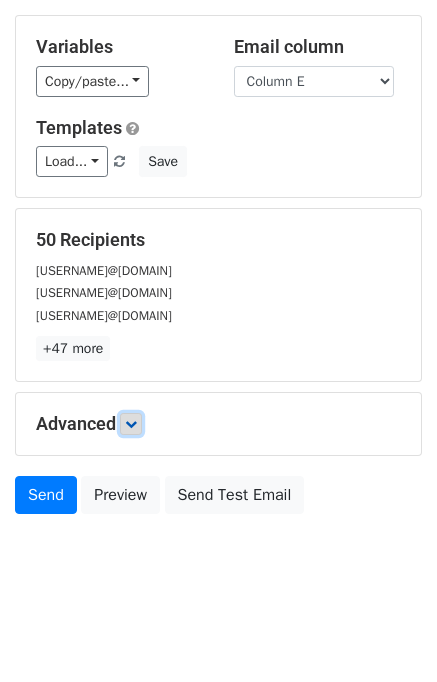 click at bounding box center (131, 424) 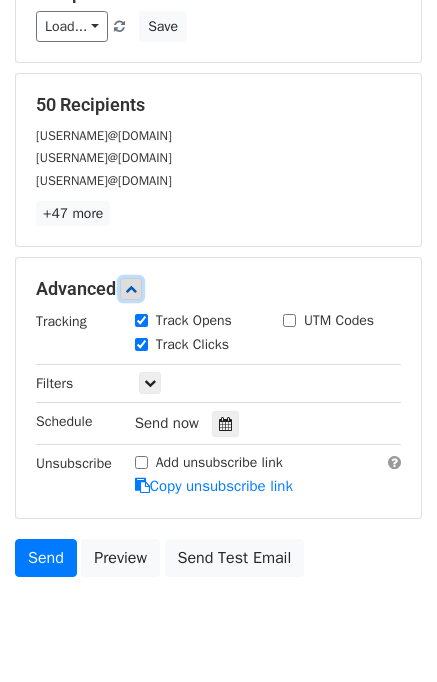 scroll, scrollTop: 366, scrollLeft: 0, axis: vertical 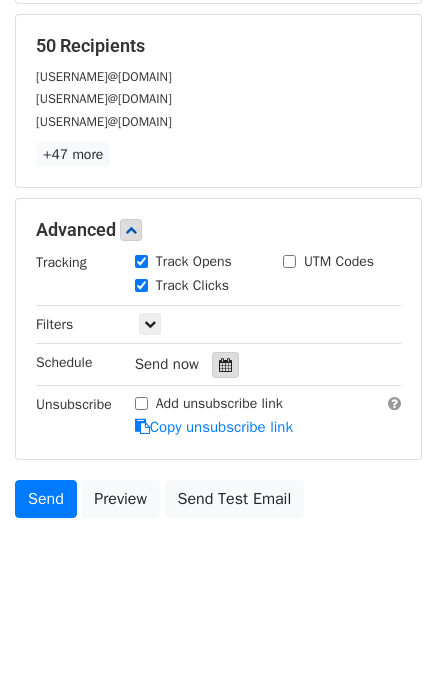 click at bounding box center [225, 365] 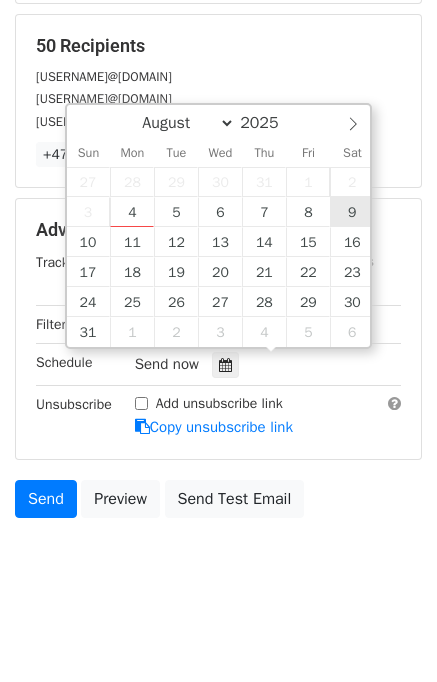 type on "2025-08-09 12:00" 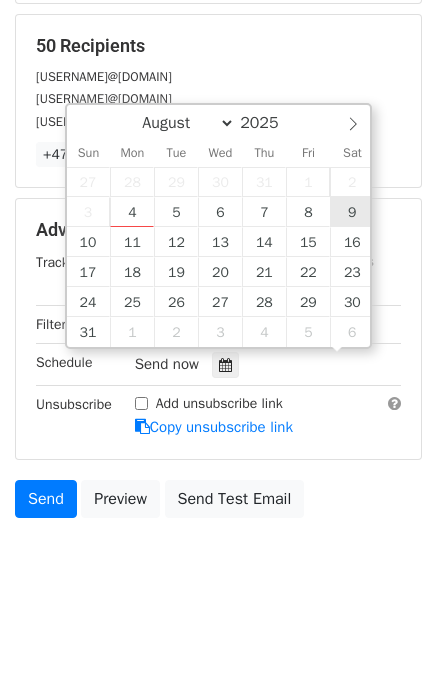 scroll, scrollTop: 0, scrollLeft: 0, axis: both 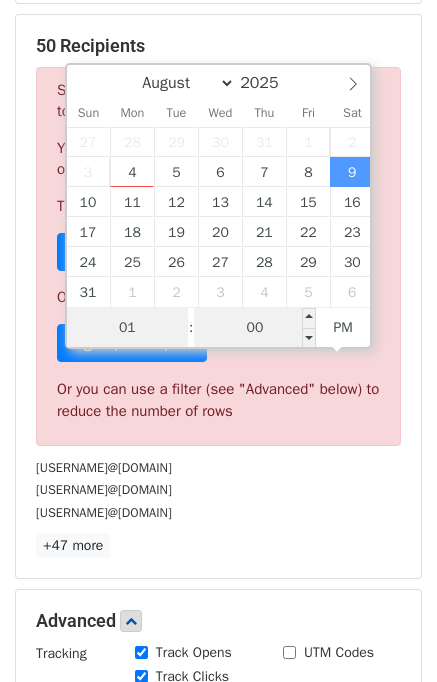 type on "01" 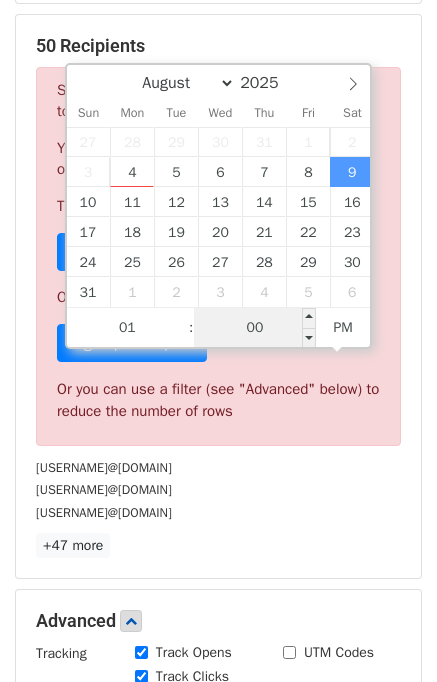 type on "2025-08-09 13:00" 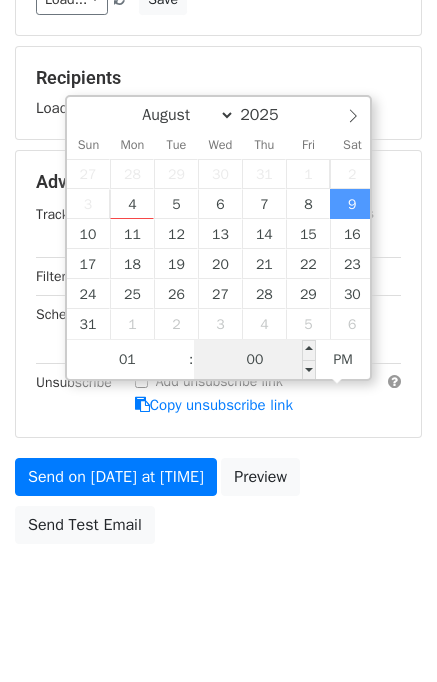 scroll, scrollTop: 366, scrollLeft: 0, axis: vertical 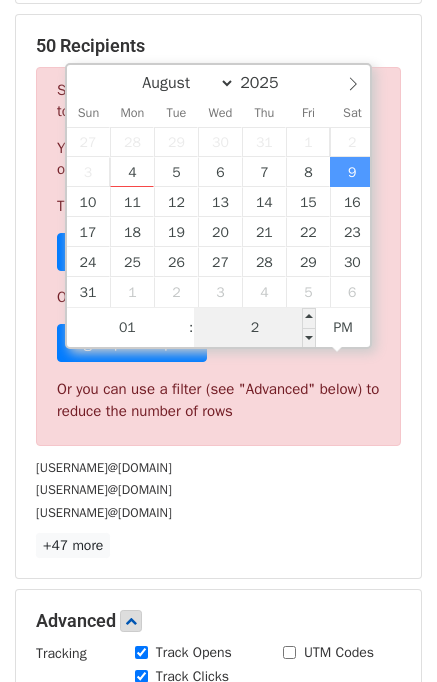 type on "20" 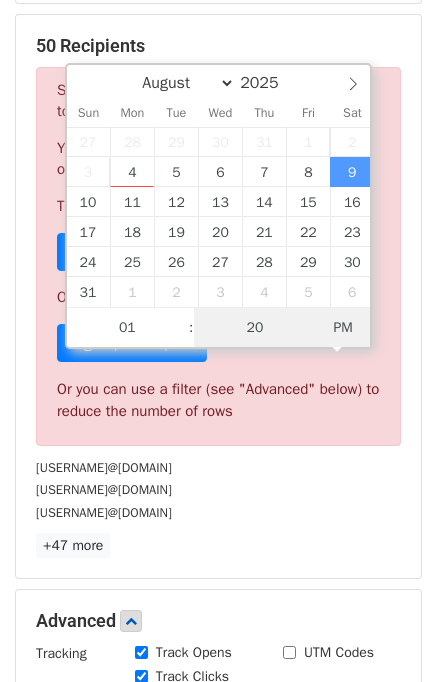type on "2025-08-09 01:20" 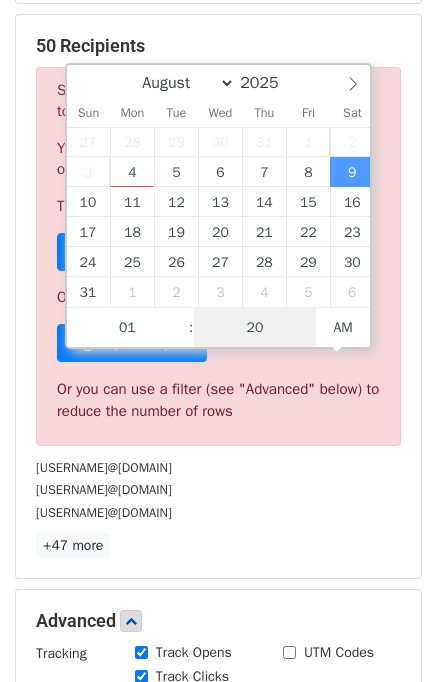 scroll, scrollTop: 334, scrollLeft: 0, axis: vertical 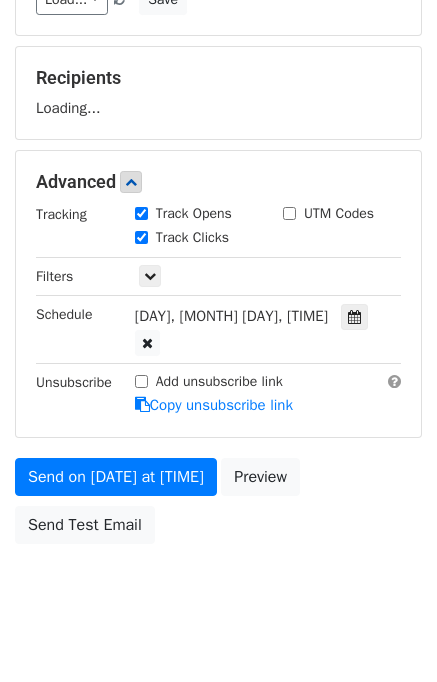 click on "New Campaign
Daily emails left: 50
Google Sheet:
Casion
1. Write your email in Gmail
2. Click
Send
Variables
Copy/paste...
{{Column A}}
{{Column B}}
{{Column C}}
{{Column D}}
{{Column E}}
{{Column F}}
Email column
Column A
Column B
Column C
Column D
Column E
Column F
Templates
Load...
No templates saved
Save
Recipients Loading...
Advanced
Tracking
Track Opens
UTM Codes
Track Clicks
Filters
Only include spreadsheet rows that match the following filters:
Schedule
Sat, Aug 9, 1:20am
2025-08-09 01:20
Unsubscribe
Add unsubscribe link
Copy unsubscribe link
Send on Aug 9 at 1:20am
Preview" at bounding box center (218, 157) 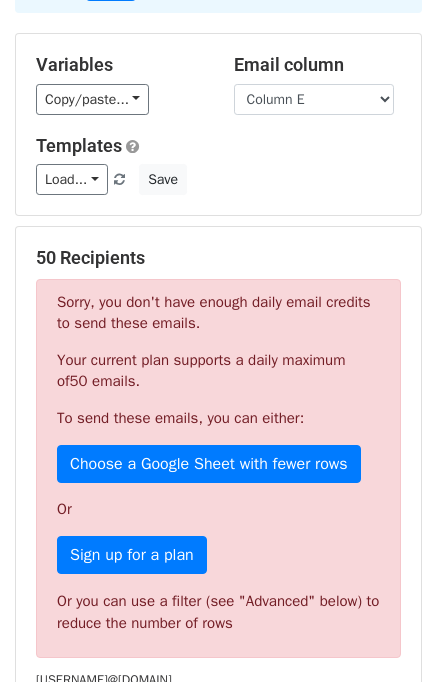 scroll, scrollTop: 0, scrollLeft: 0, axis: both 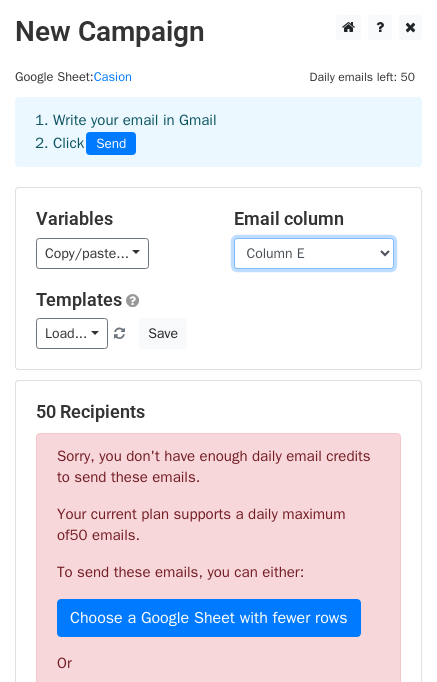 click on "Column A
Column B
Column C
Column D
Column E
Column F" at bounding box center (314, 253) 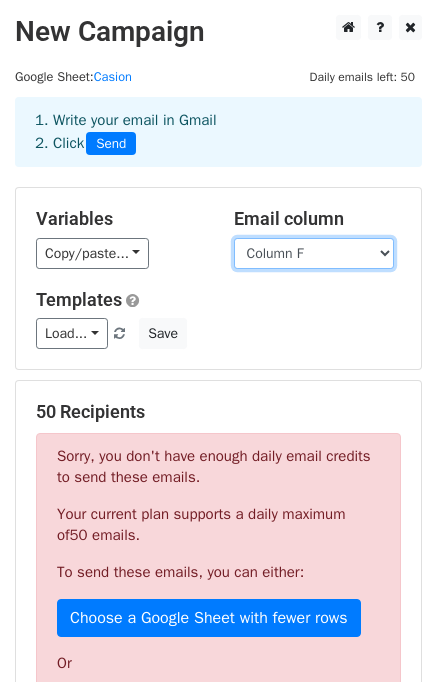 click on "Column A
Column B
Column C
Column D
Column E
Column F" at bounding box center (314, 253) 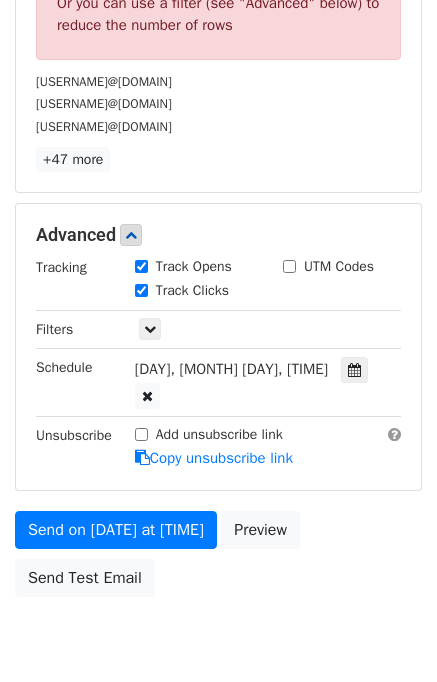 scroll, scrollTop: 804, scrollLeft: 0, axis: vertical 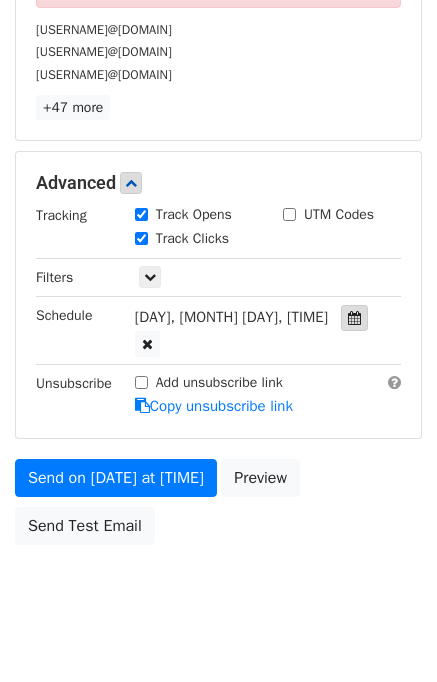 click at bounding box center [354, 318] 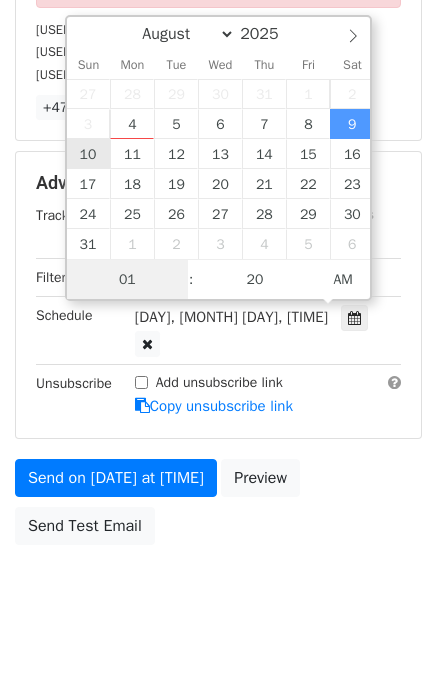 type on "2025-08-10 01:20" 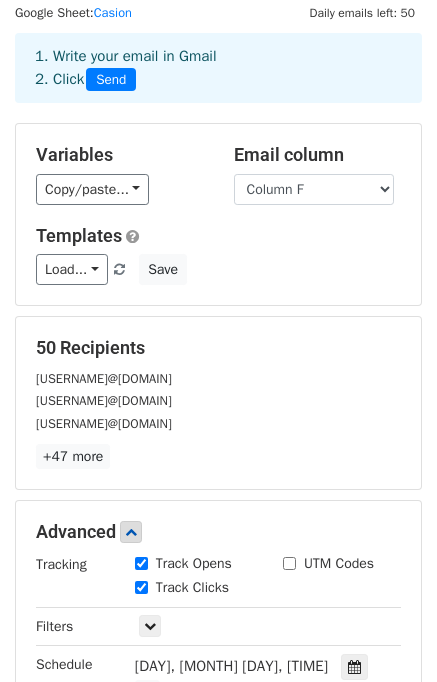scroll, scrollTop: 0, scrollLeft: 0, axis: both 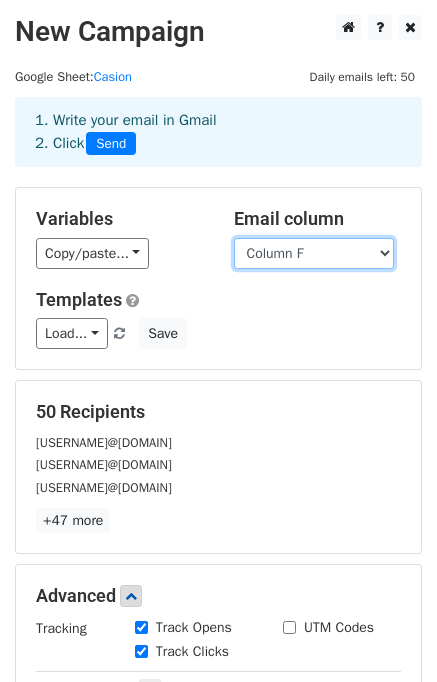 click on "Column A
Column B
Column C
Column D
Column E
Column F" at bounding box center (314, 253) 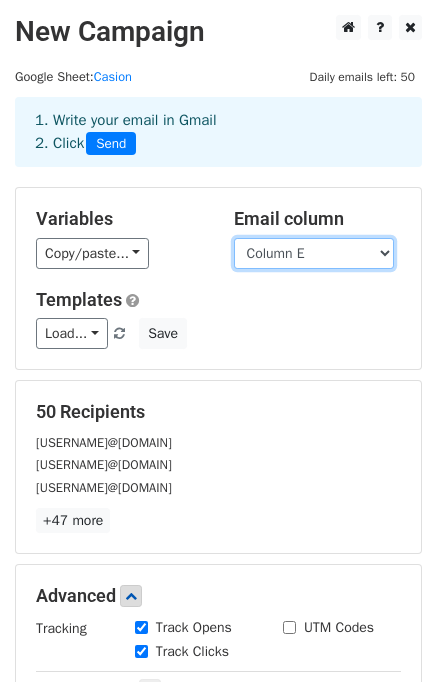 click on "Column A
Column B
Column C
Column D
Column E
Column F" at bounding box center [314, 253] 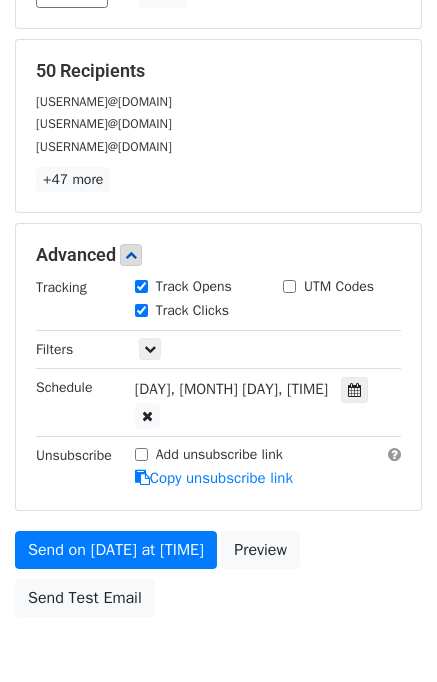 scroll, scrollTop: 414, scrollLeft: 0, axis: vertical 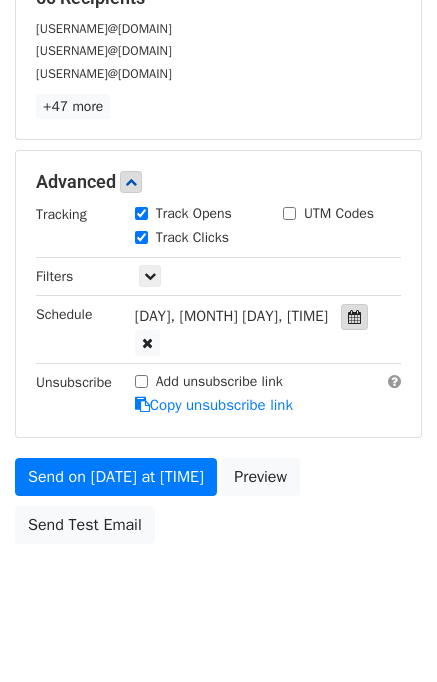 click at bounding box center (354, 317) 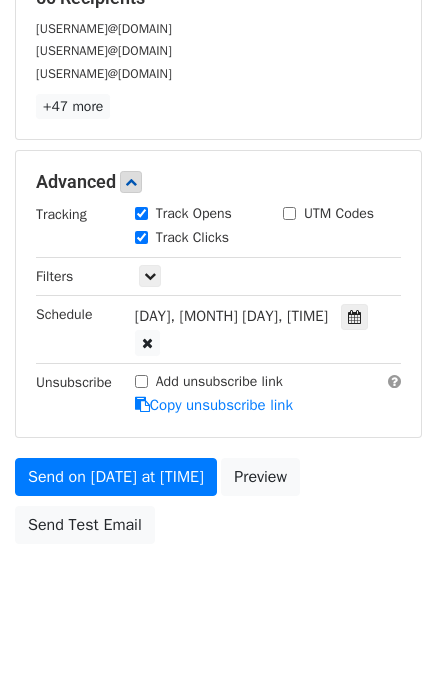 click on "Send on Aug 10 at 1:20am
Preview
Send Test Email" at bounding box center (218, 506) 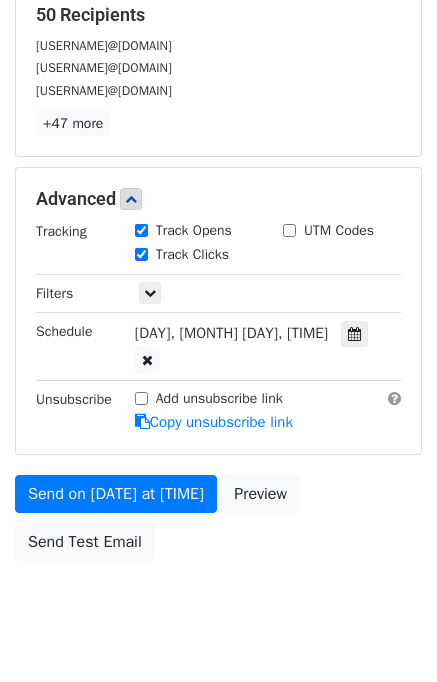 scroll, scrollTop: 414, scrollLeft: 0, axis: vertical 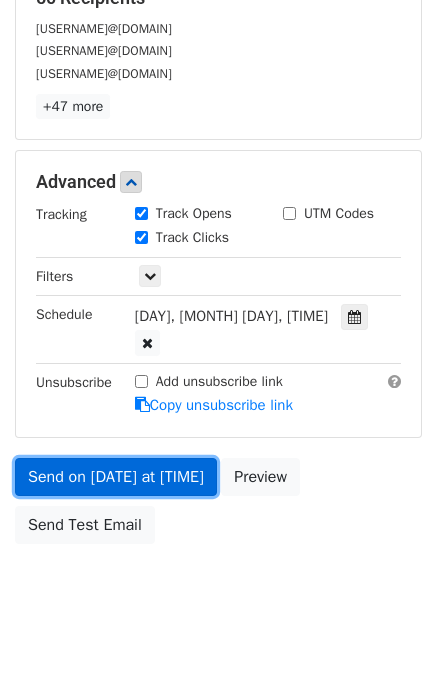 click on "Send on Aug 10 at 1:20am" at bounding box center (116, 477) 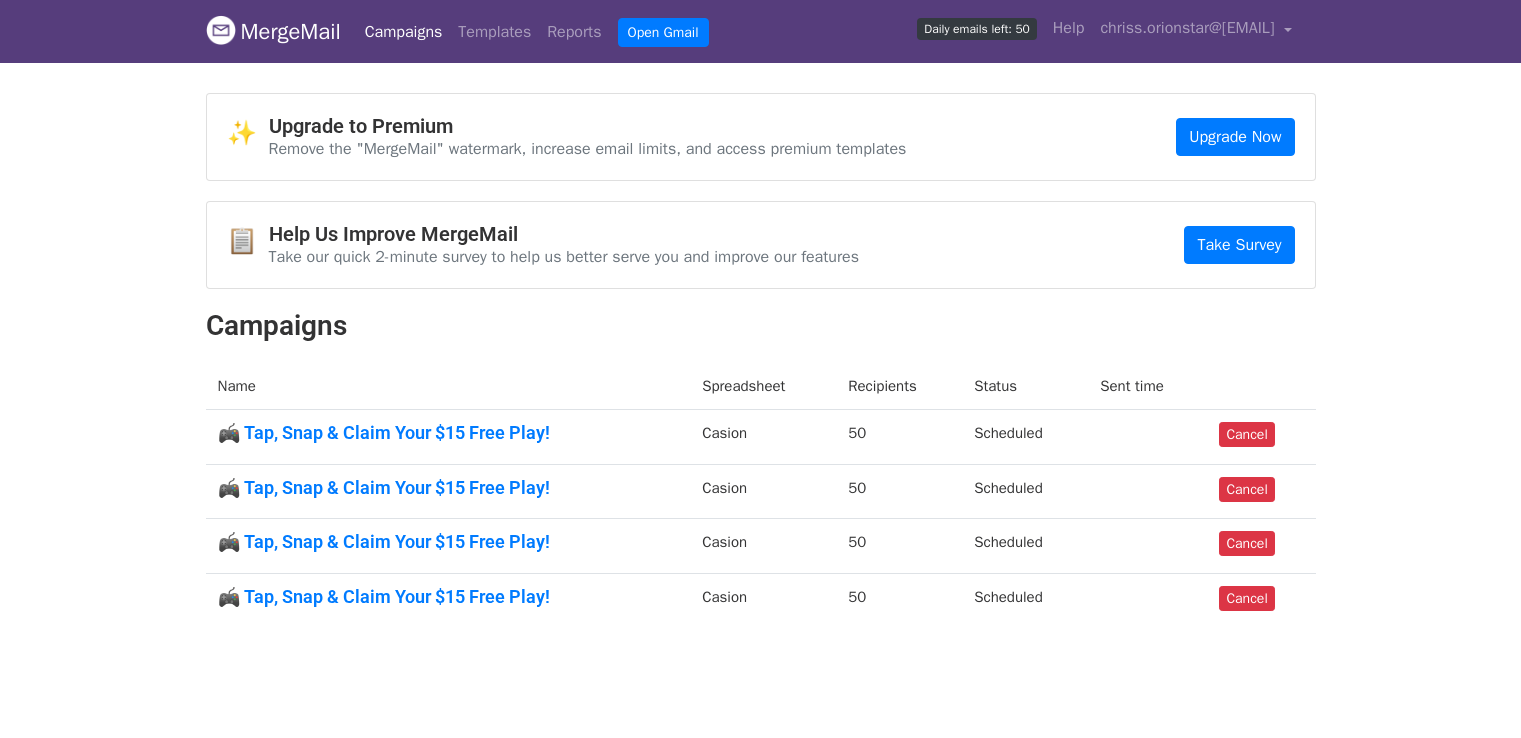 scroll, scrollTop: 0, scrollLeft: 0, axis: both 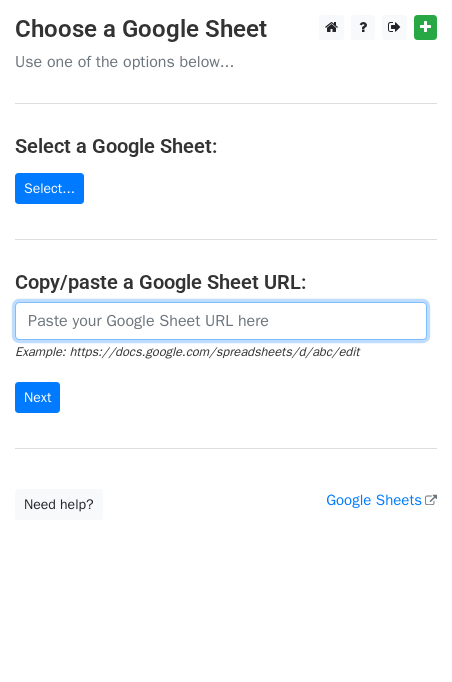 click at bounding box center (221, 321) 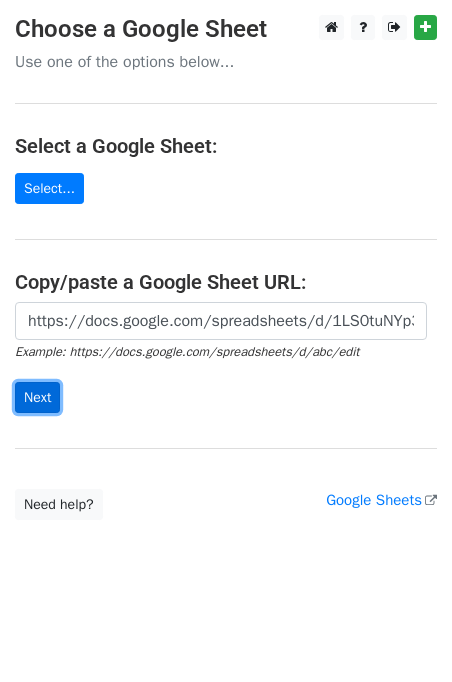 click on "Next" at bounding box center (37, 397) 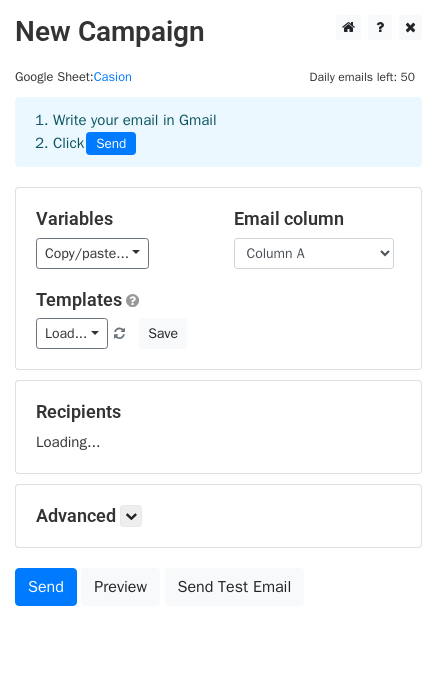 scroll, scrollTop: 0, scrollLeft: 0, axis: both 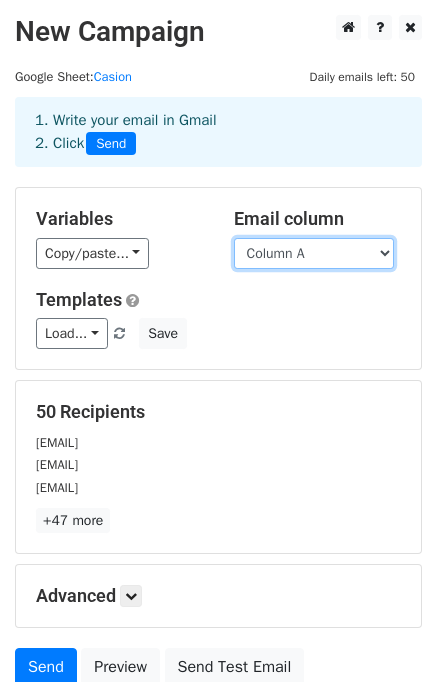 drag, startPoint x: 323, startPoint y: 249, endPoint x: 318, endPoint y: 259, distance: 11.18034 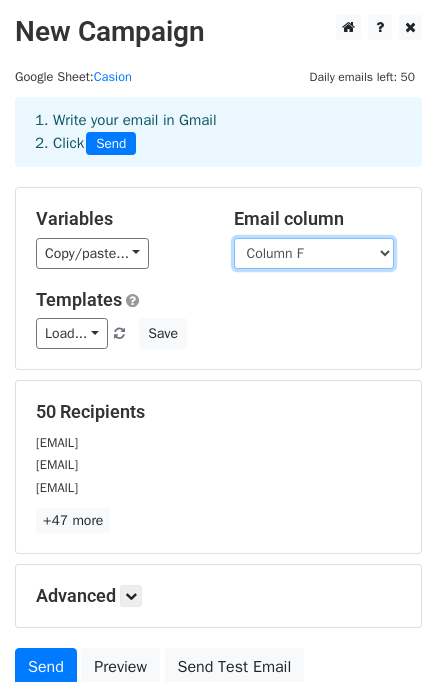 click on "Column A
Column B
Column C
Column D
Column E
Column F" at bounding box center (314, 253) 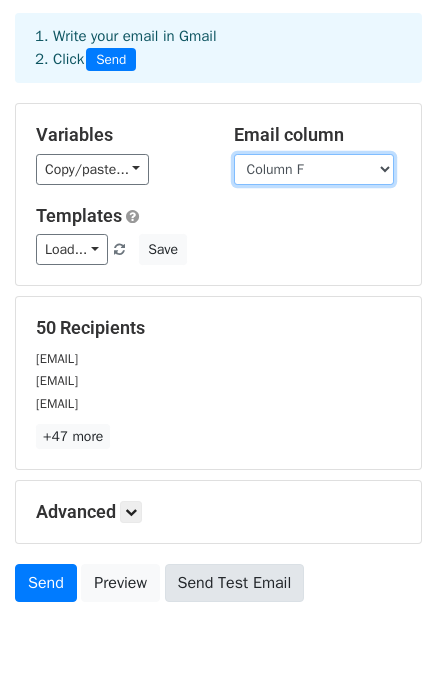 scroll, scrollTop: 172, scrollLeft: 0, axis: vertical 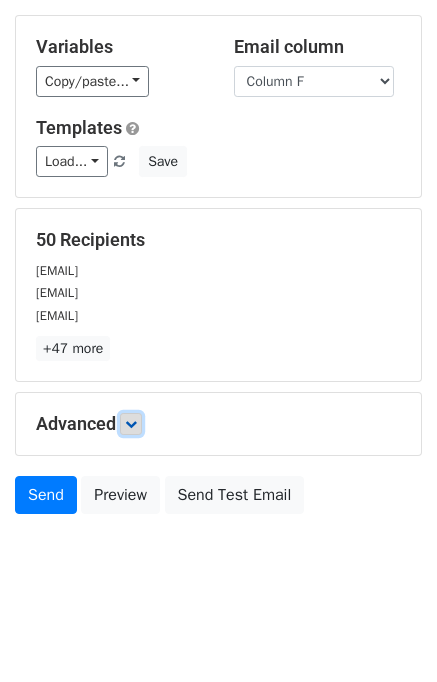 click at bounding box center [131, 424] 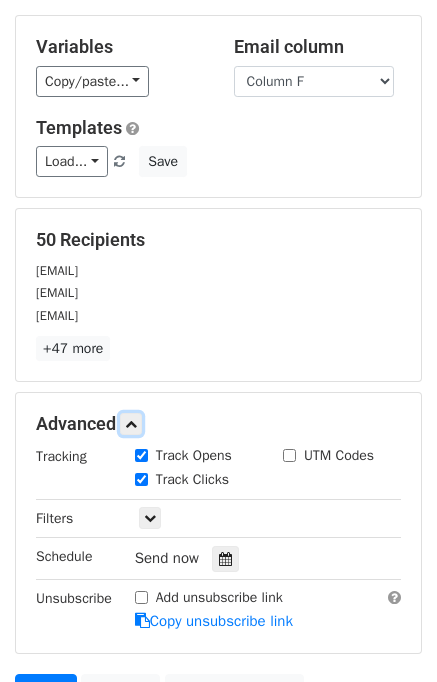 scroll, scrollTop: 366, scrollLeft: 0, axis: vertical 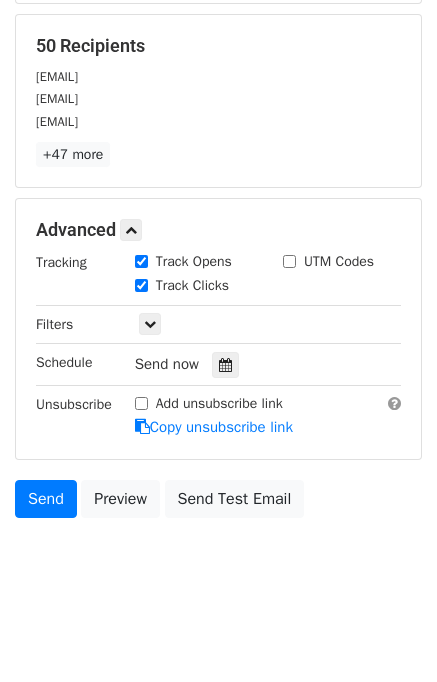click on "Tracking
Track Opens
UTM Codes
Track Clicks
Filters
Only include spreadsheet rows that match the following filters:
Schedule
Send now
Unsubscribe
Add unsubscribe link
Copy unsubscribe link" at bounding box center (218, 345) 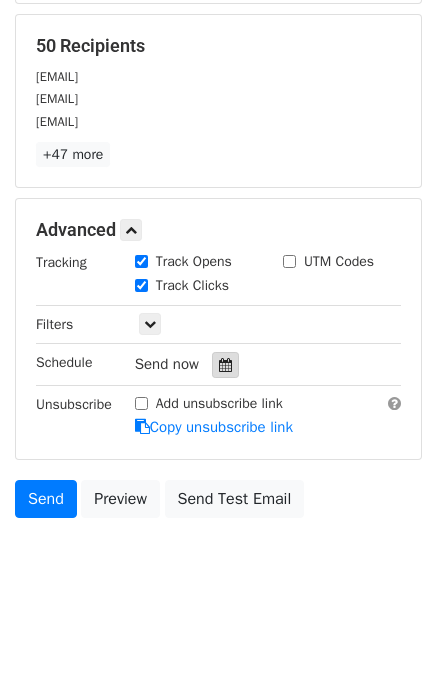click at bounding box center [225, 365] 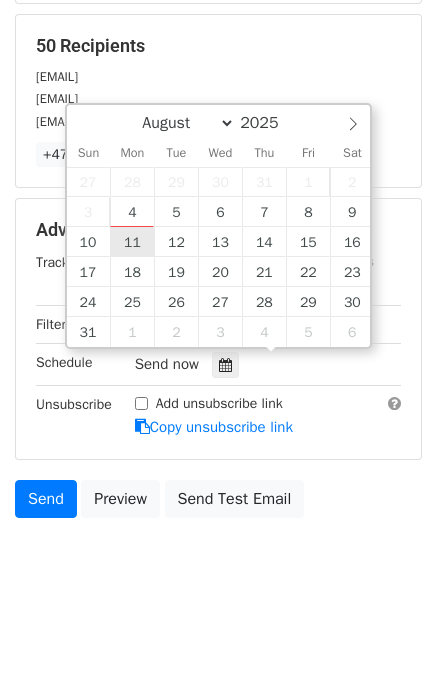 type on "2025-08-11 12:00" 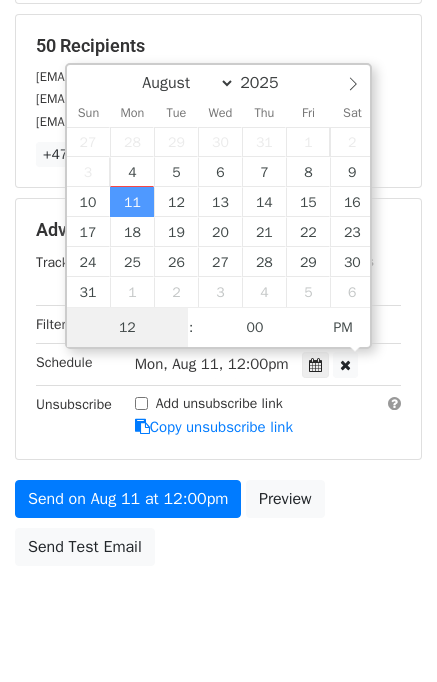 scroll, scrollTop: 0, scrollLeft: 0, axis: both 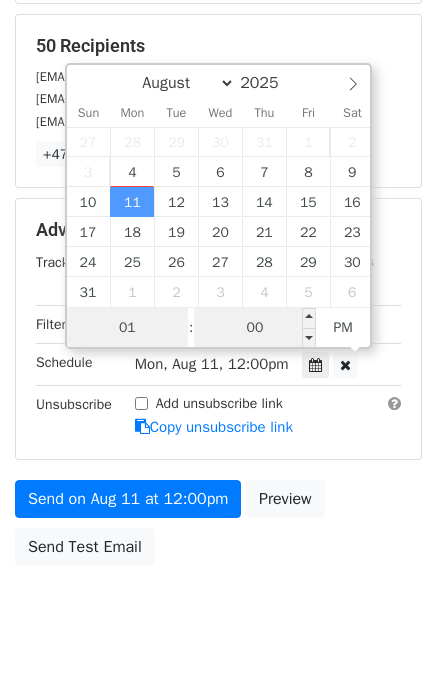 type on "01" 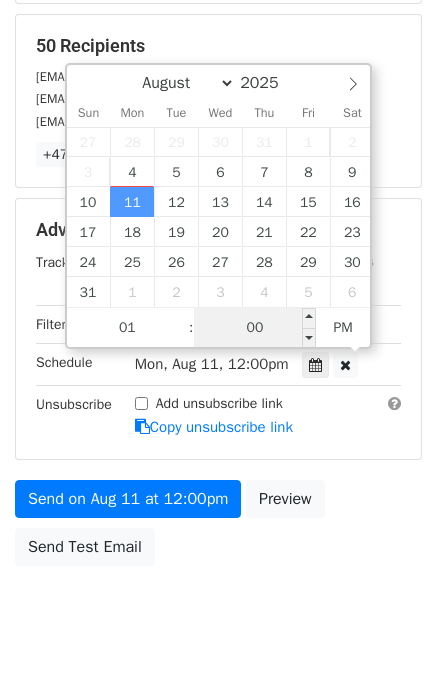 type on "2025-08-11 13:00" 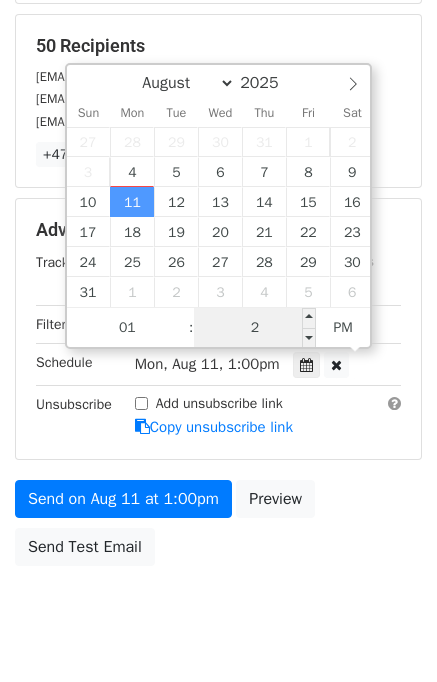 type on "25" 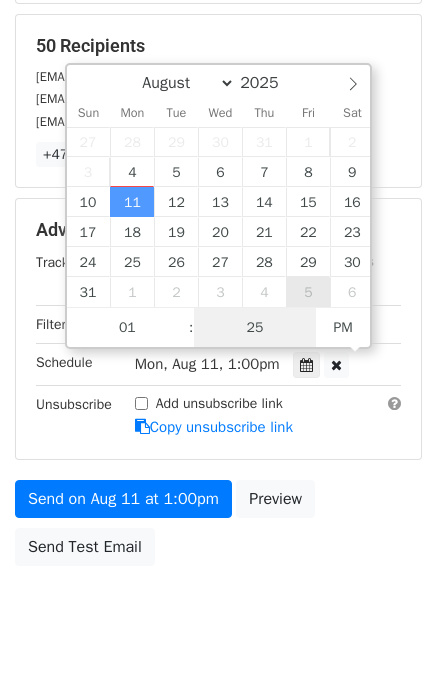 scroll, scrollTop: 334, scrollLeft: 0, axis: vertical 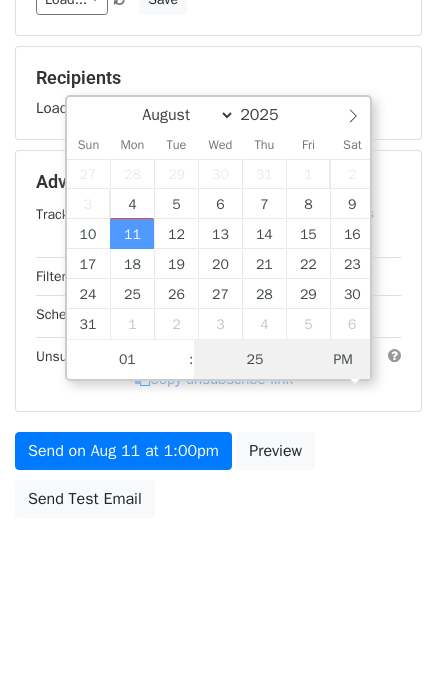 type on "2025-08-11 01:25" 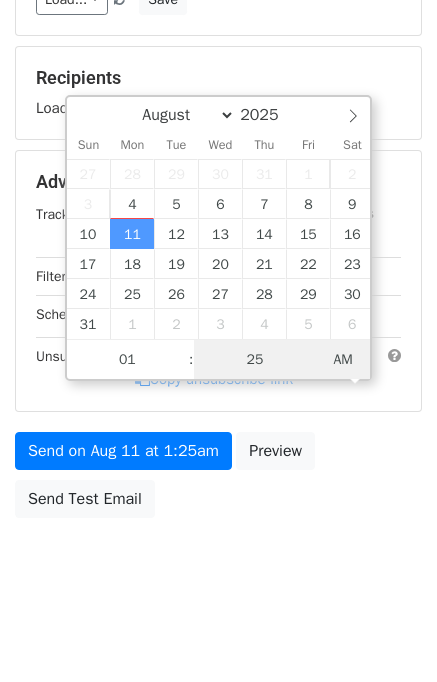 click on "AM" at bounding box center [343, 360] 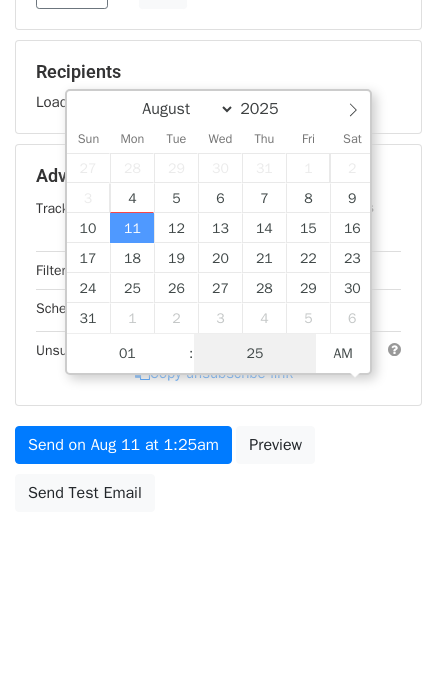 scroll, scrollTop: 334, scrollLeft: 0, axis: vertical 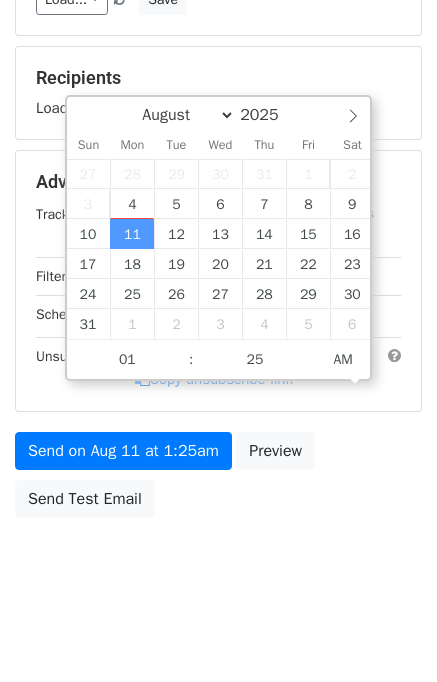 click on "New Campaign
Daily emails left: 50
Google Sheet:
Casion
1. Write your email in Gmail
2. Click
Send
Variables
Copy/paste...
{{Column A}}
{{Column B}}
{{Column C}}
{{Column D}}
{{Column E}}
{{Column F}}
Email column
Column A
Column B
Column C
Column D
Column E
Column F
Templates
Load...
No templates saved
Save
Recipients Loading...
Advanced
Tracking
Track Opens
UTM Codes
Track Clicks
Filters
Only include spreadsheet rows that match the following filters:
Schedule
Mon, Aug 11, 1:25am
2025-08-11 01:25
Unsubscribe
Add unsubscribe link
Copy unsubscribe link
Send on Aug 11 at 1:25am
Preview" at bounding box center [218, 144] 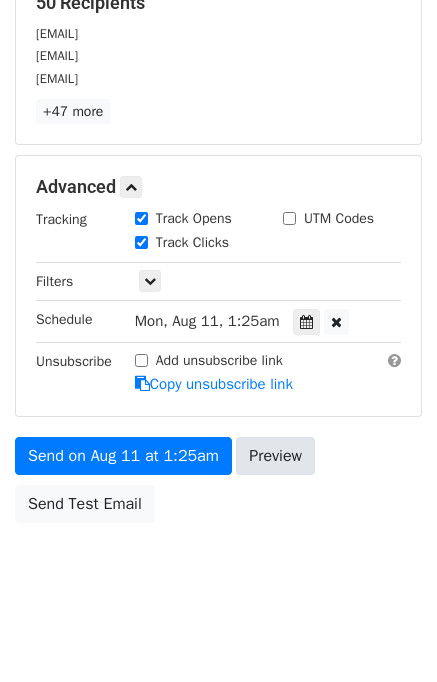 scroll, scrollTop: 414, scrollLeft: 0, axis: vertical 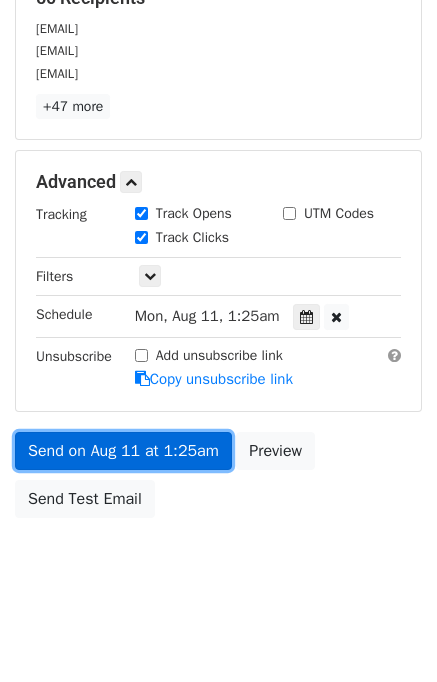 click on "Send on Aug 11 at 1:25am" at bounding box center (123, 451) 